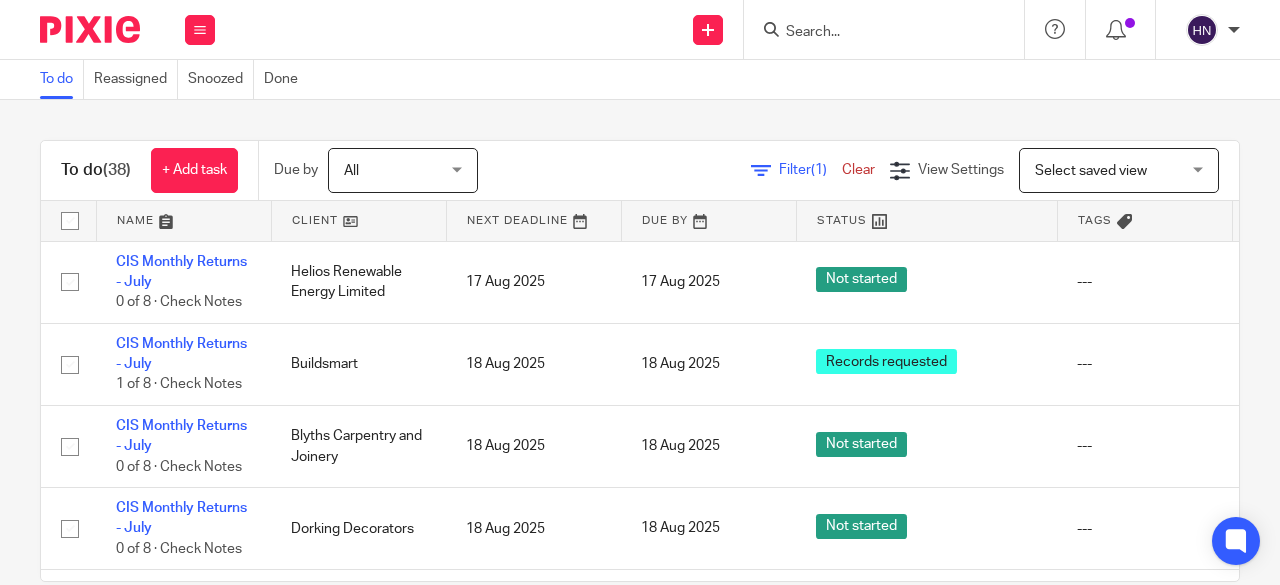 scroll, scrollTop: 0, scrollLeft: 0, axis: both 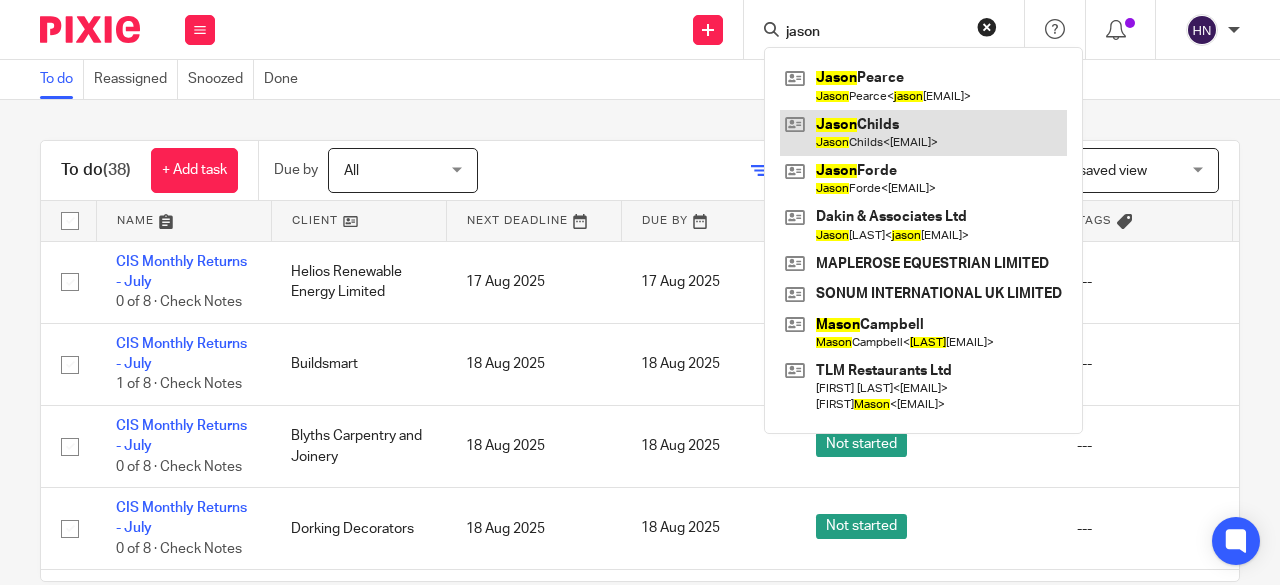 type on "jason" 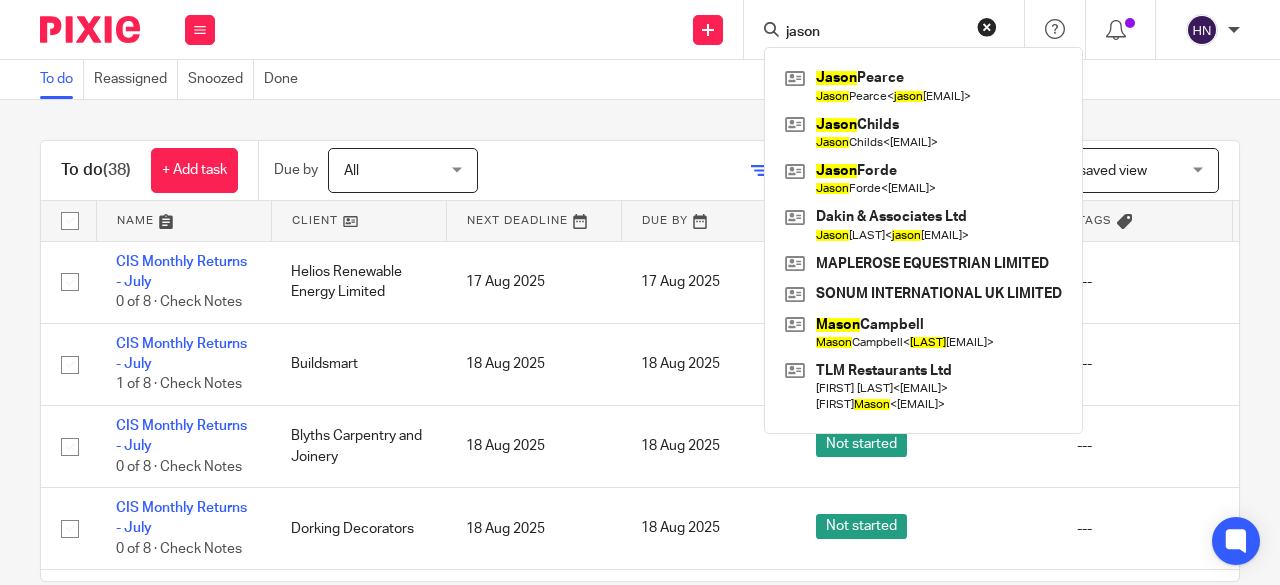 click on "To do
(38)
+ Add task
Due by
All
All
Today
Tomorrow
This week
Next week
This month
Next month
All
all     Filter
(1) Clear     View Settings   View Settings     (1) Filters   Clear   Save     Manage saved views
Select saved view
Select saved view
Select saved view
Name     Client     Next Deadline     Due By     Status   Tags
No client selected
No client selected
1840 Lawn Care
369 CONSTRUCTION UNIVERSE GROUP LIMITED
A2AI GLOBAL LIMITED
Abigail Bott
Able Bathrooms Direct Ltd" at bounding box center (640, 342) 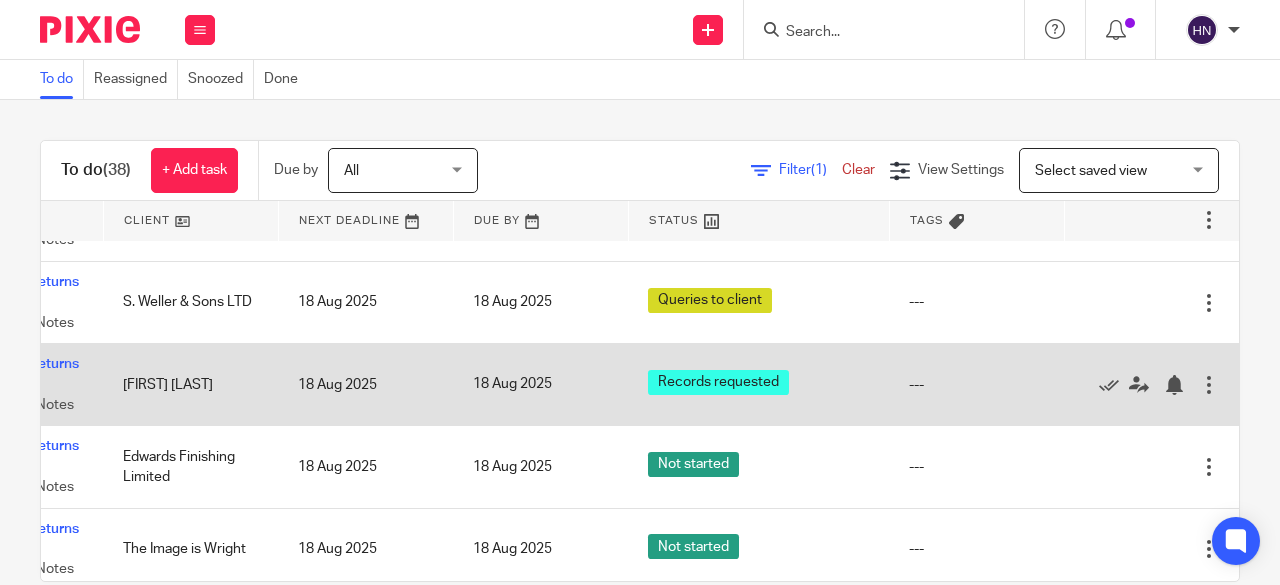 scroll, scrollTop: 2197, scrollLeft: 199, axis: both 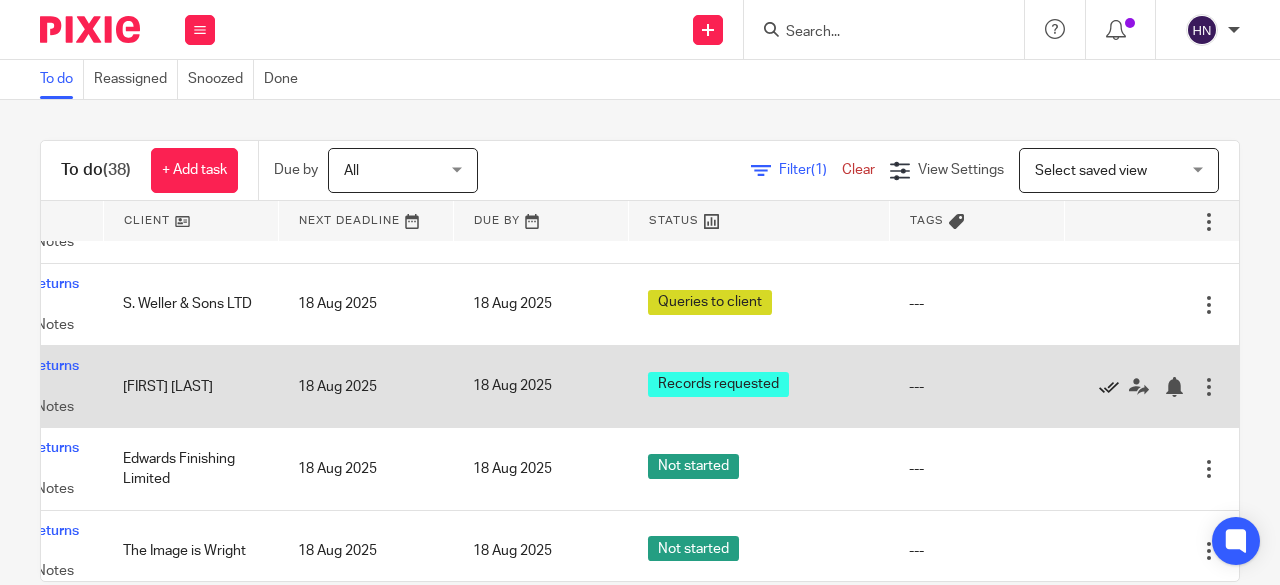 click at bounding box center (1109, 387) 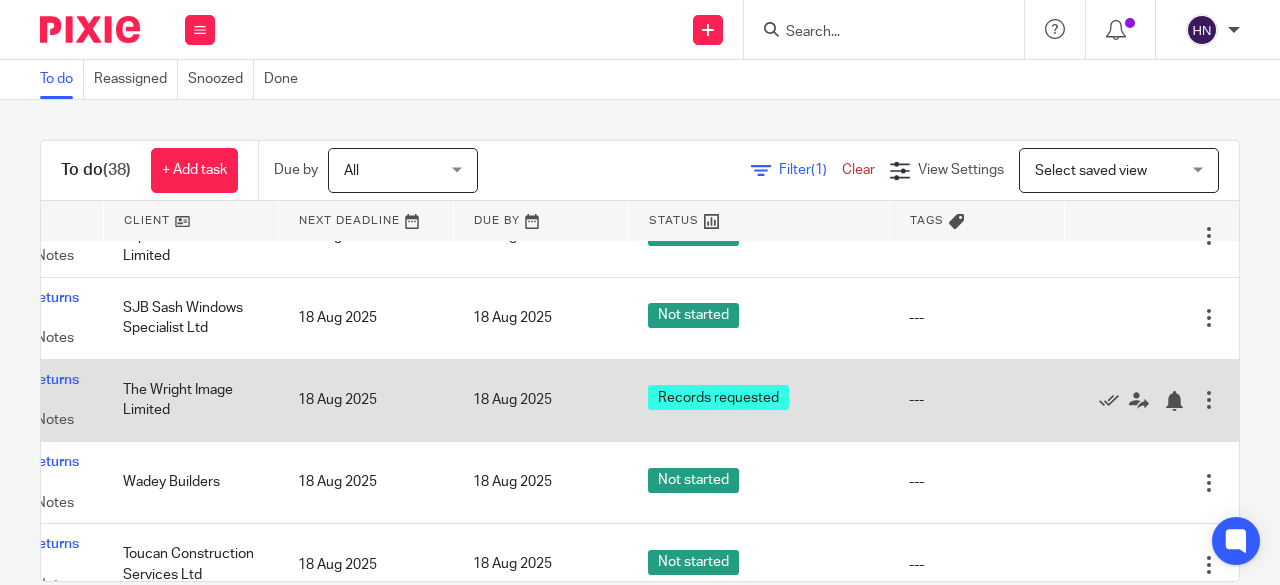 scroll, scrollTop: 1197, scrollLeft: 213, axis: both 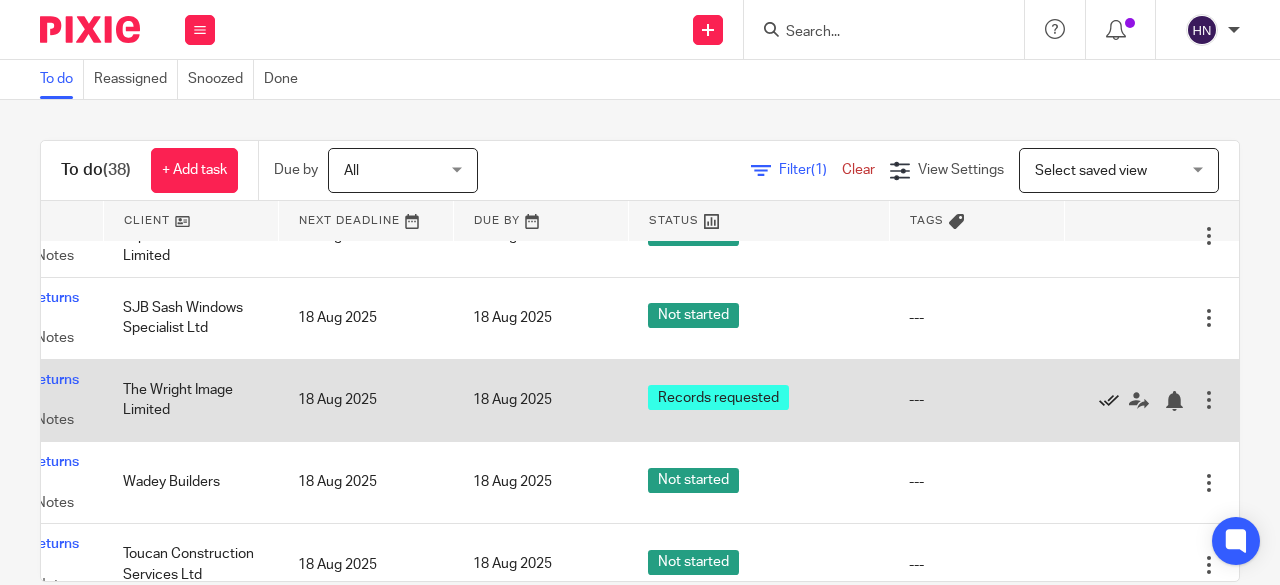 click at bounding box center (1109, 401) 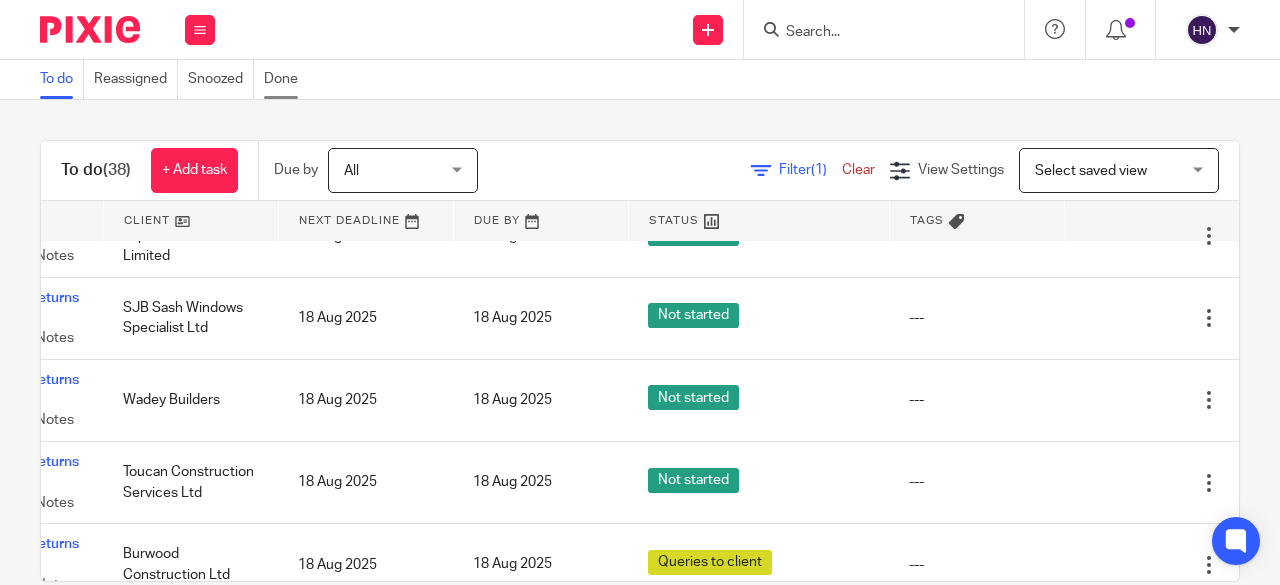 click on "Done" at bounding box center (286, 79) 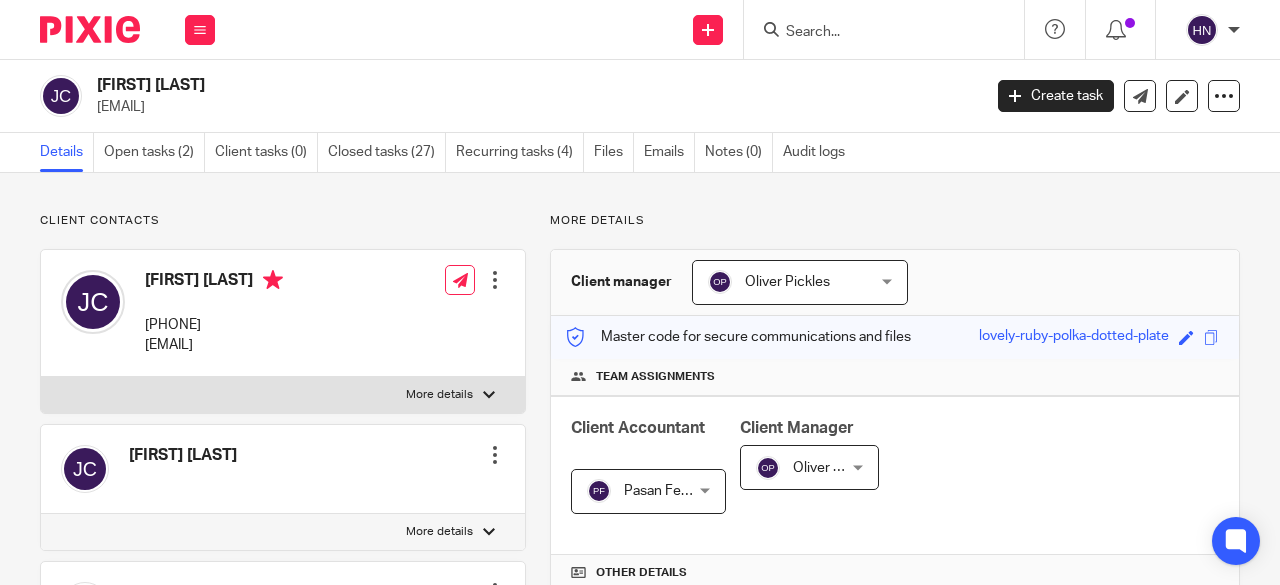scroll, scrollTop: 0, scrollLeft: 0, axis: both 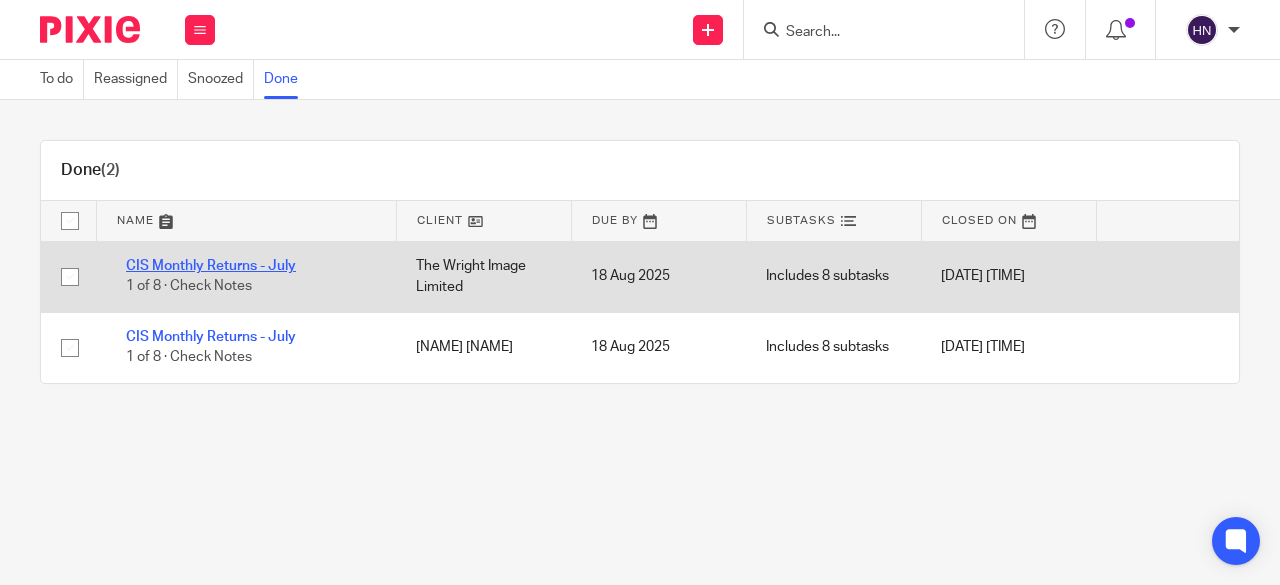click on "CIS Monthly Returns - July" at bounding box center [211, 266] 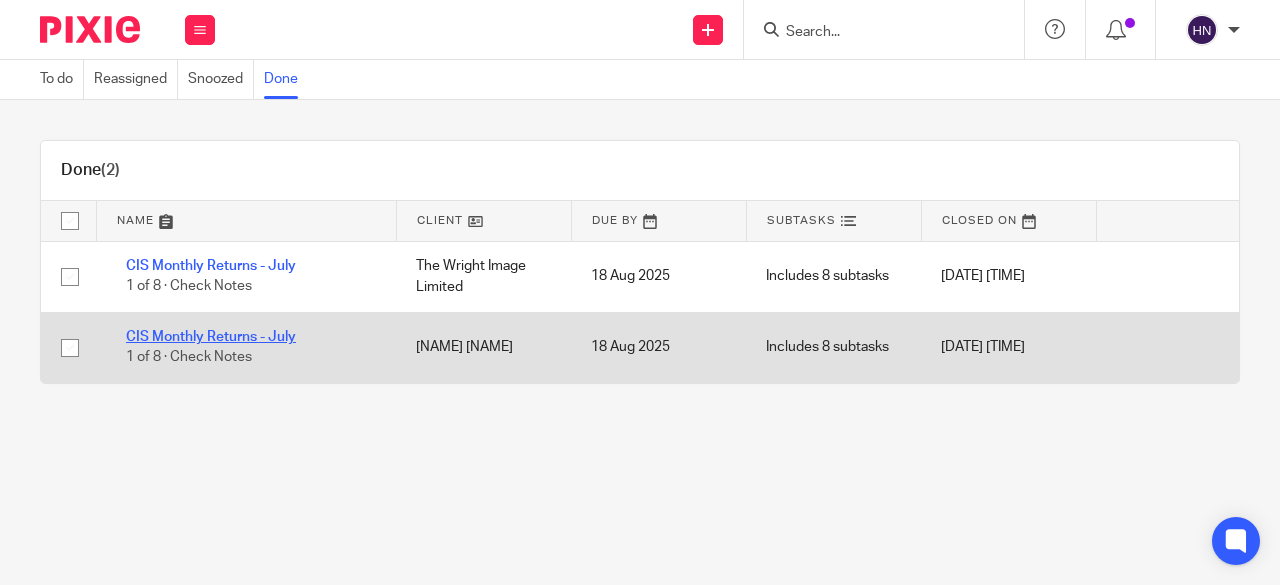 click on "CIS Monthly Returns - July" at bounding box center [211, 337] 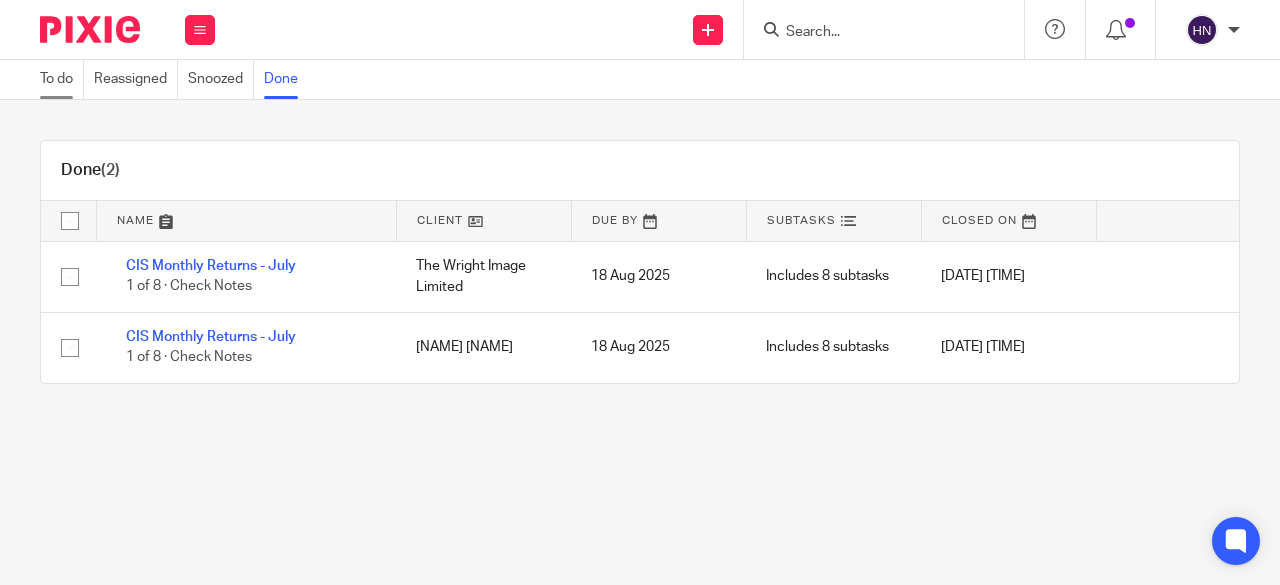 click on "To do" at bounding box center (62, 79) 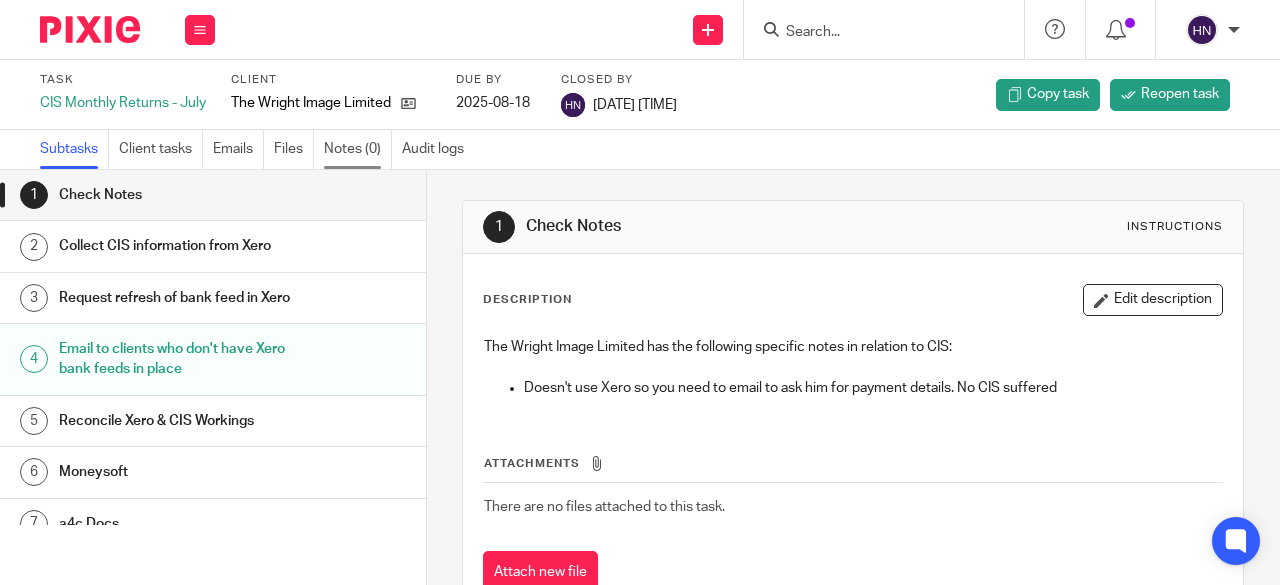 scroll, scrollTop: 0, scrollLeft: 0, axis: both 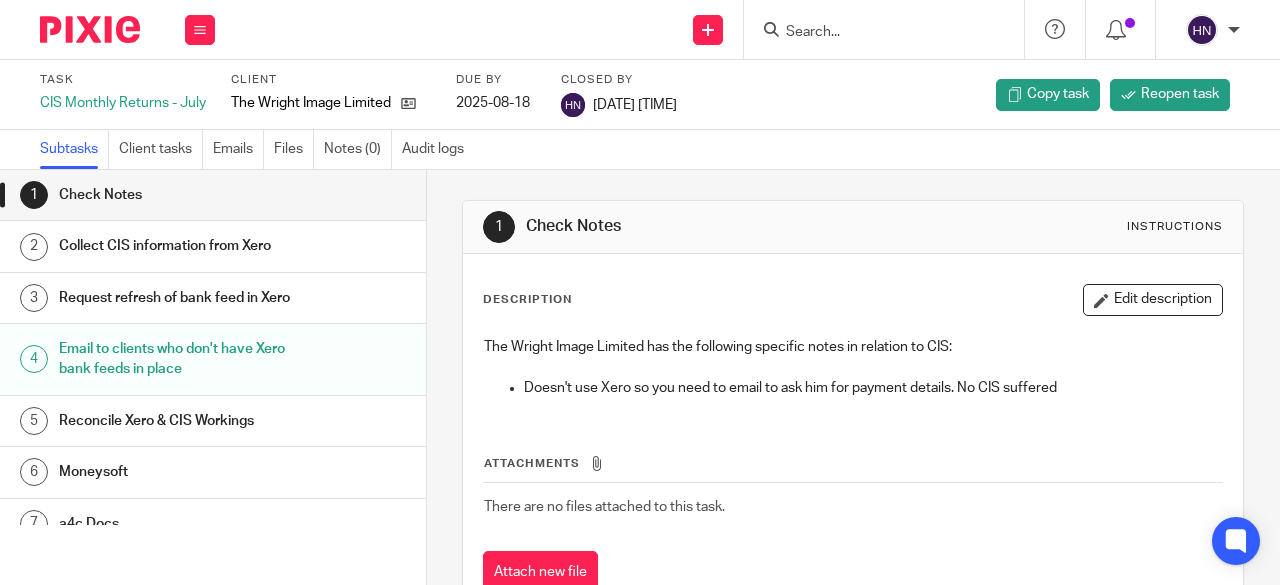 click on "Email to clients who don't have Xero bank feeds in place" at bounding box center [174, 359] 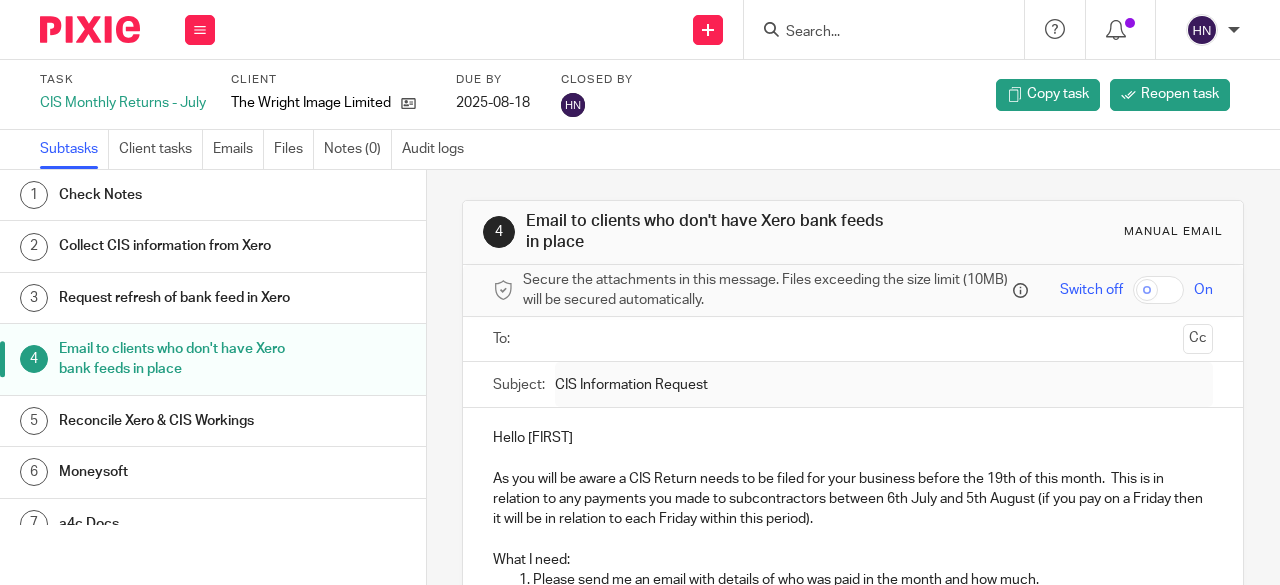 scroll, scrollTop: 0, scrollLeft: 0, axis: both 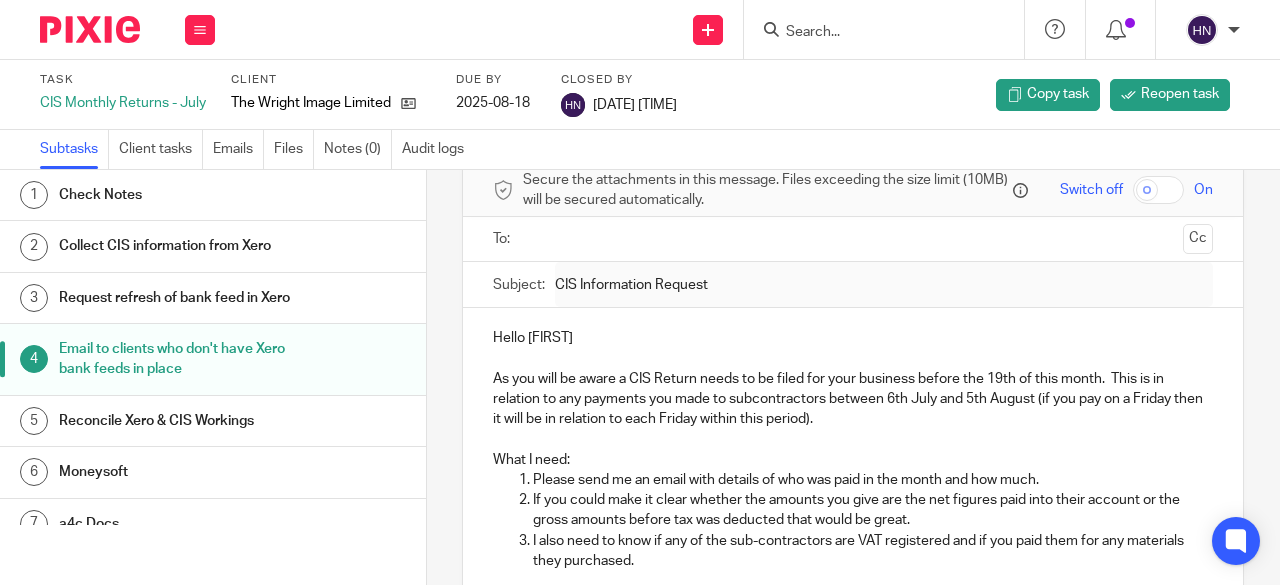 click on "Hello Luke   As you will be aware a CIS Return needs to be filed for your business before the 19th of this month.  This is in relation to any payments you made to subcontractors between 6th July and 5th August (if you pay on a Friday then it will be in relation to each Friday within this period).    What I need: Please send me an email with details of who was paid in the month and how much.  If you could make it clear whether the amounts you give are the net figures paid into their account or the gross amounts before tax was deducted that would be great.  I also need to know if any of the sub-contractors are VAT registered and if you paid them for any materials they purchased. Once I have this information I will file your CIS300 return and upload the paperwork to a4c Docs for your records. I look forward to hearing from you. Hiqma" at bounding box center [853, 528] 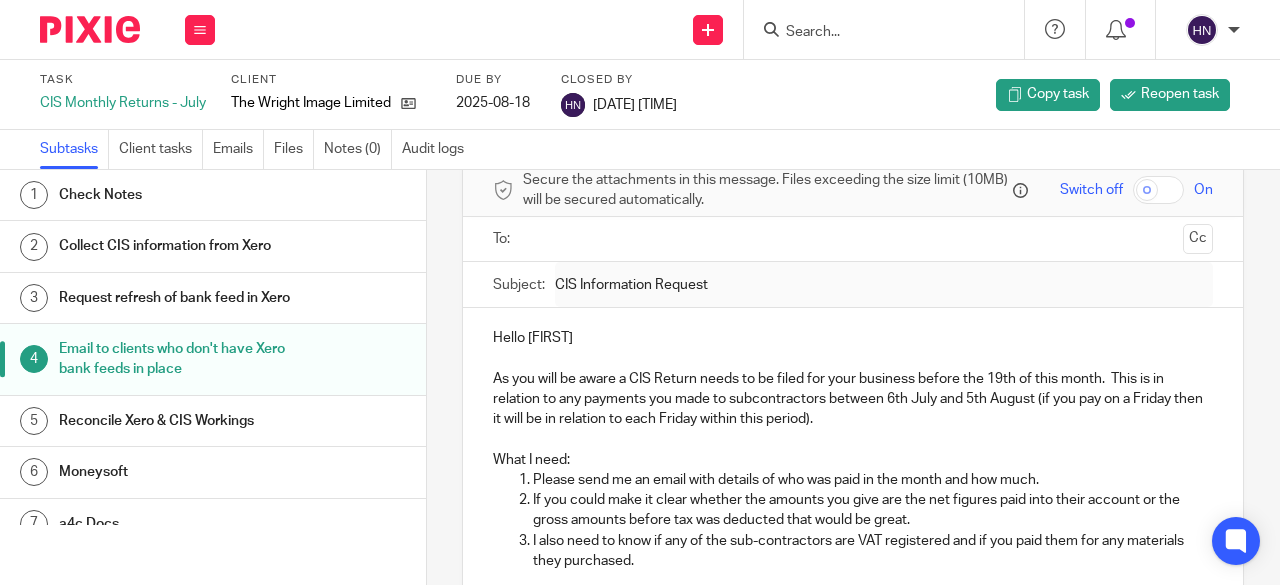 scroll, scrollTop: 94, scrollLeft: 0, axis: vertical 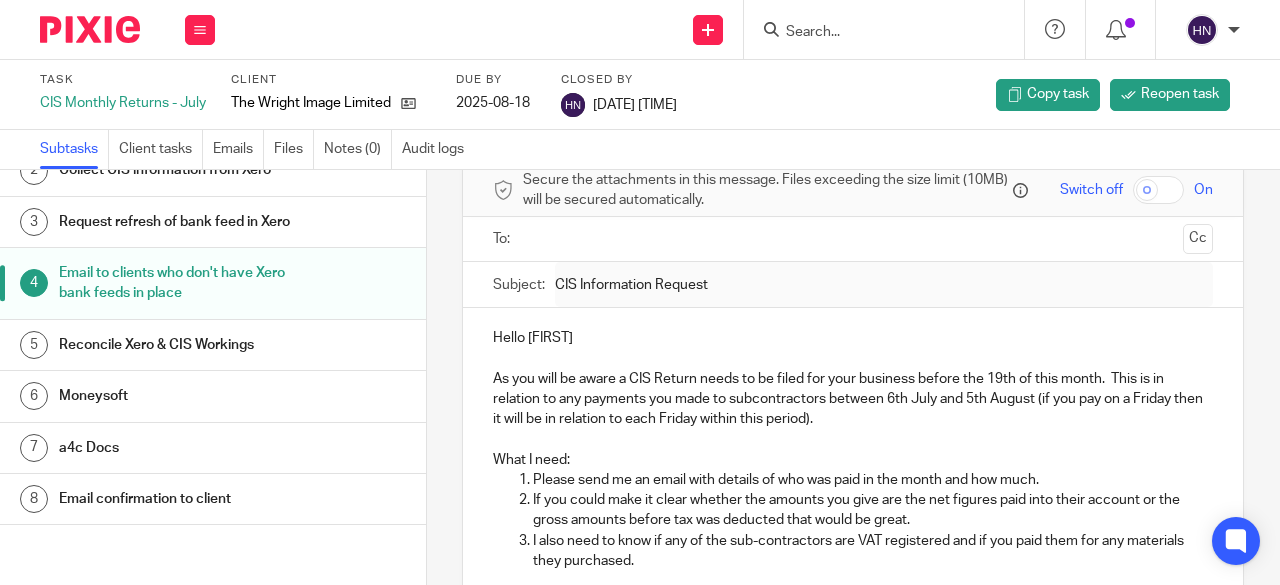 click on "Email confirmation to client" at bounding box center [174, 499] 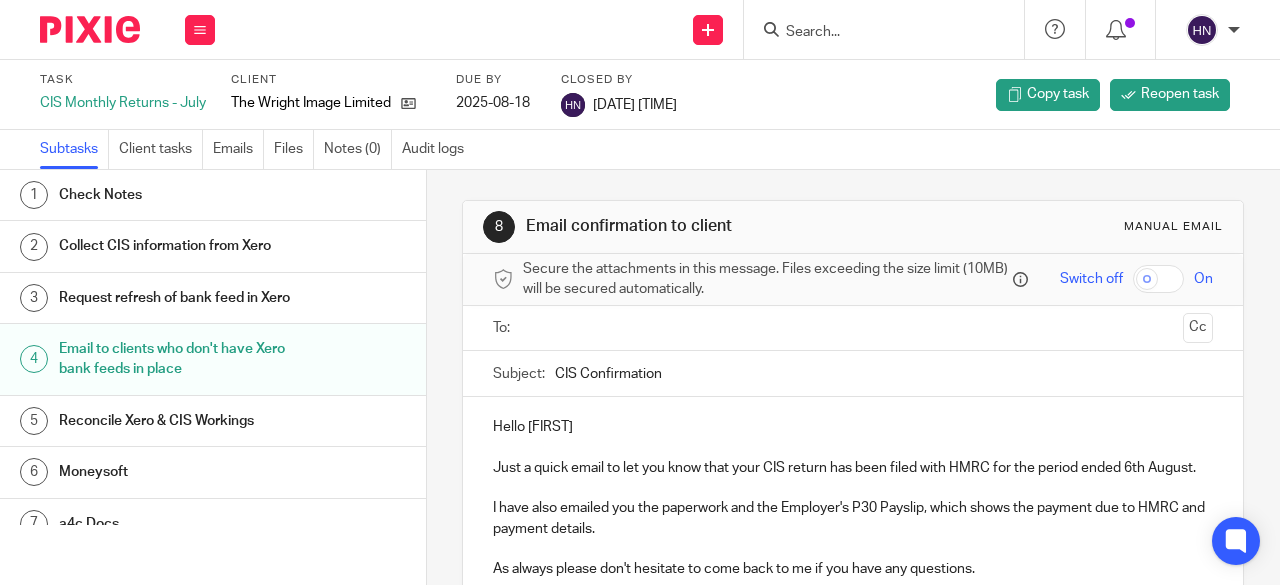 scroll, scrollTop: 0, scrollLeft: 0, axis: both 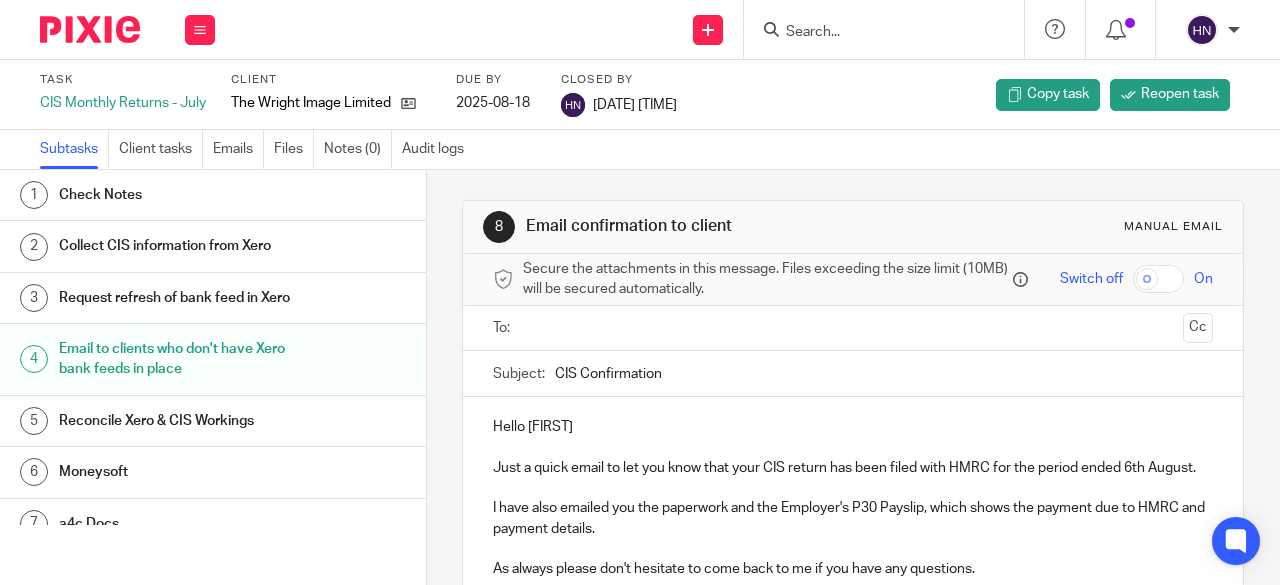 click on "Hello [FIRST]" at bounding box center (853, 427) 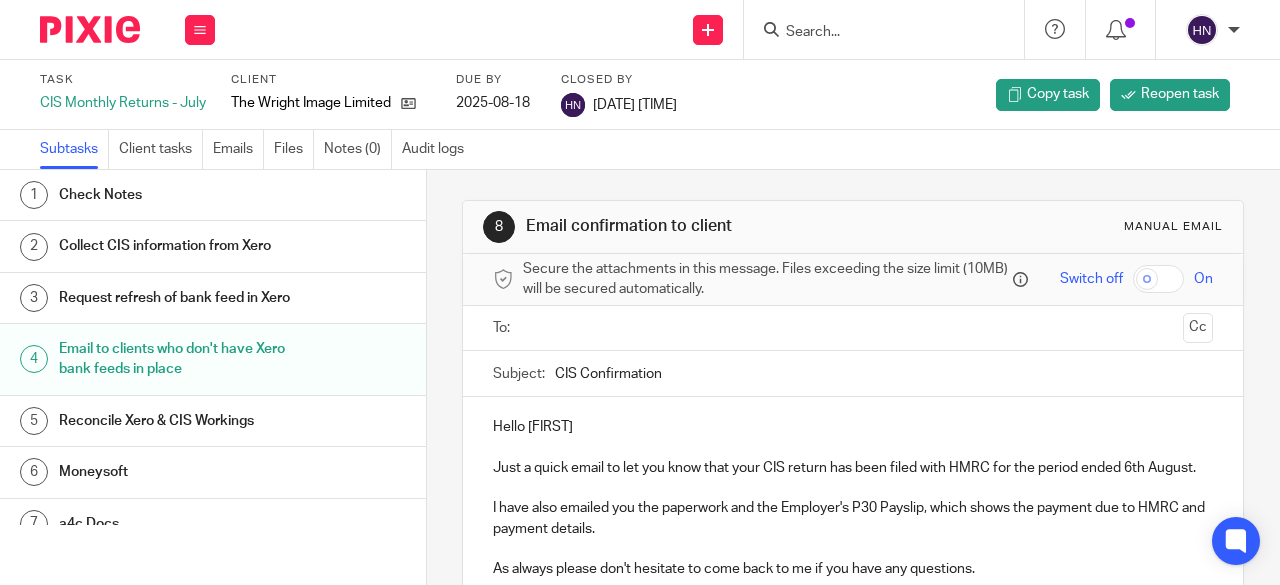 type 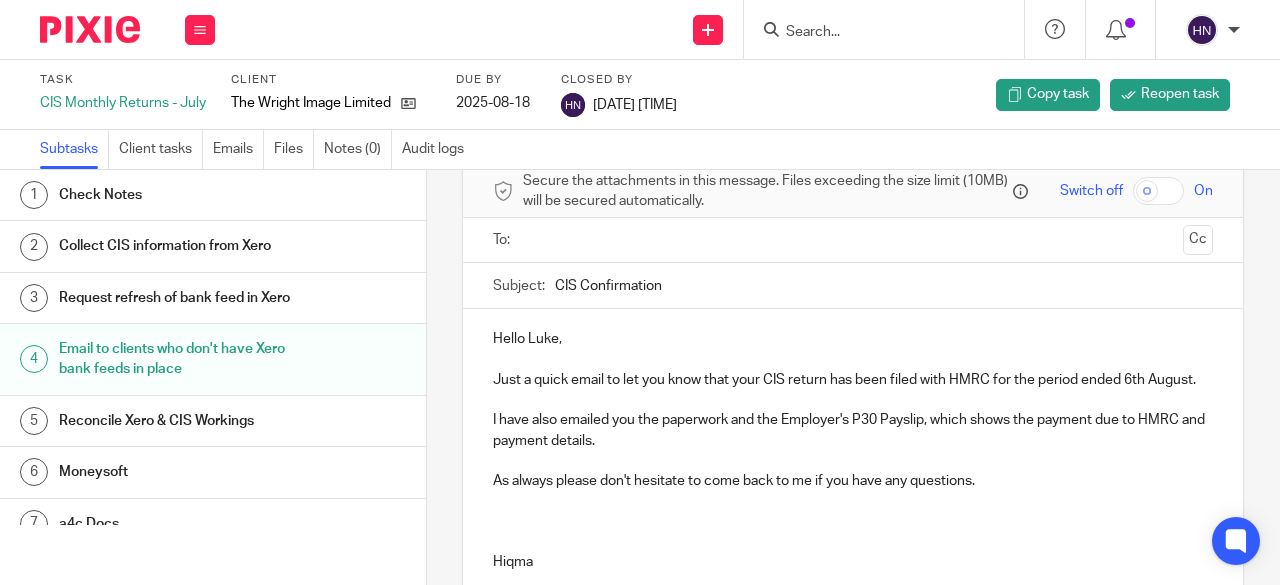 scroll, scrollTop: 200, scrollLeft: 0, axis: vertical 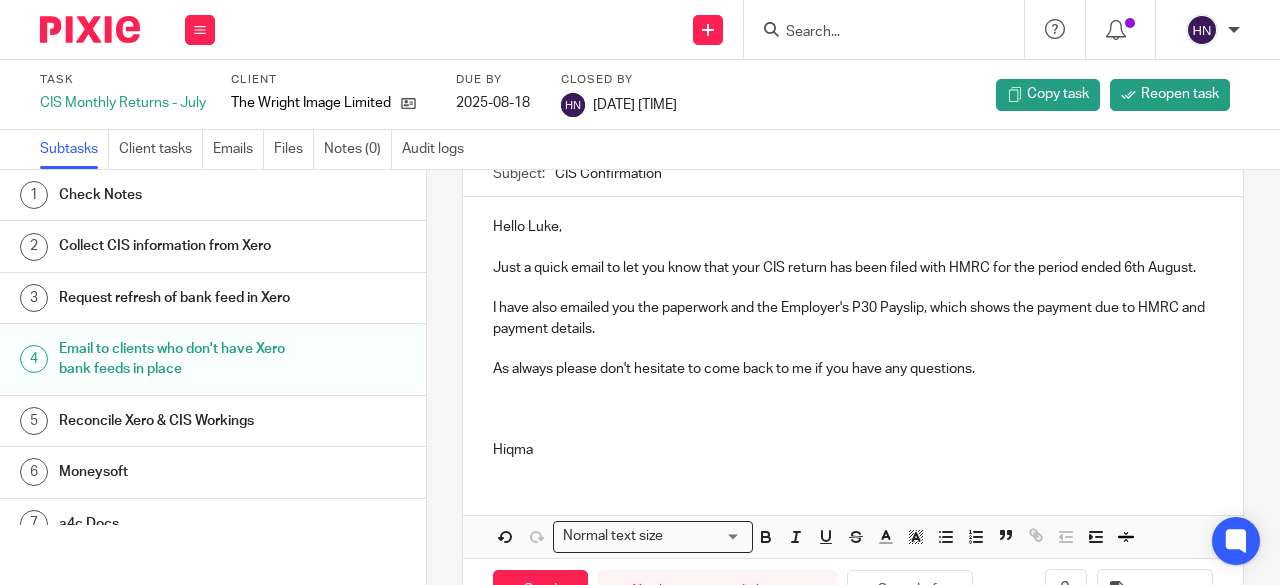 click at bounding box center (853, 430) 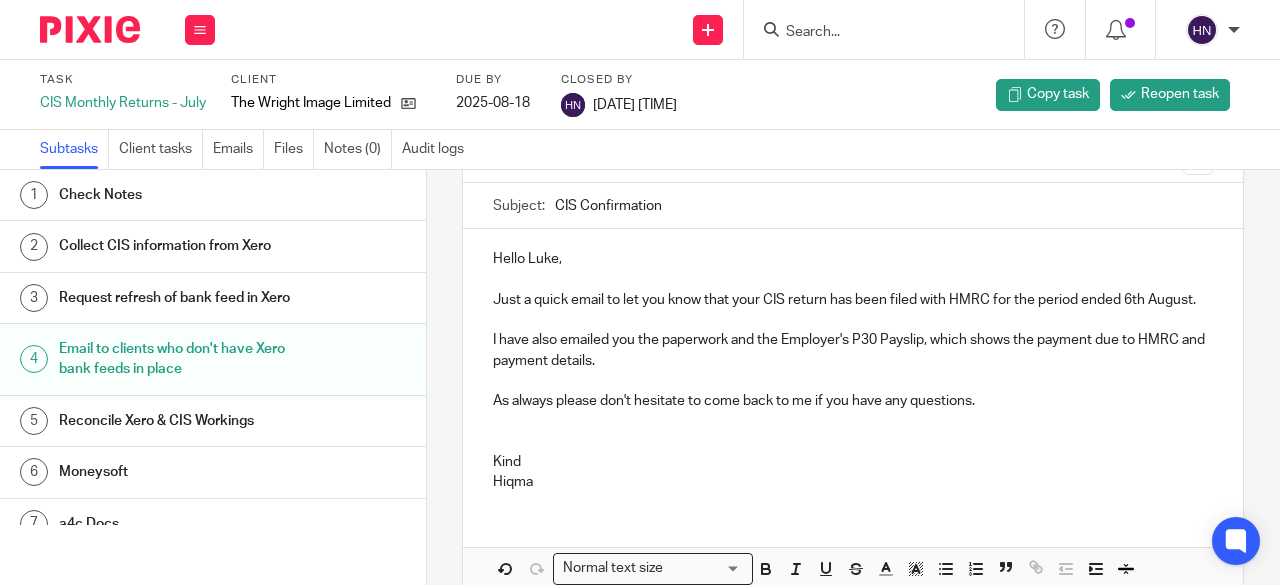 scroll, scrollTop: 200, scrollLeft: 0, axis: vertical 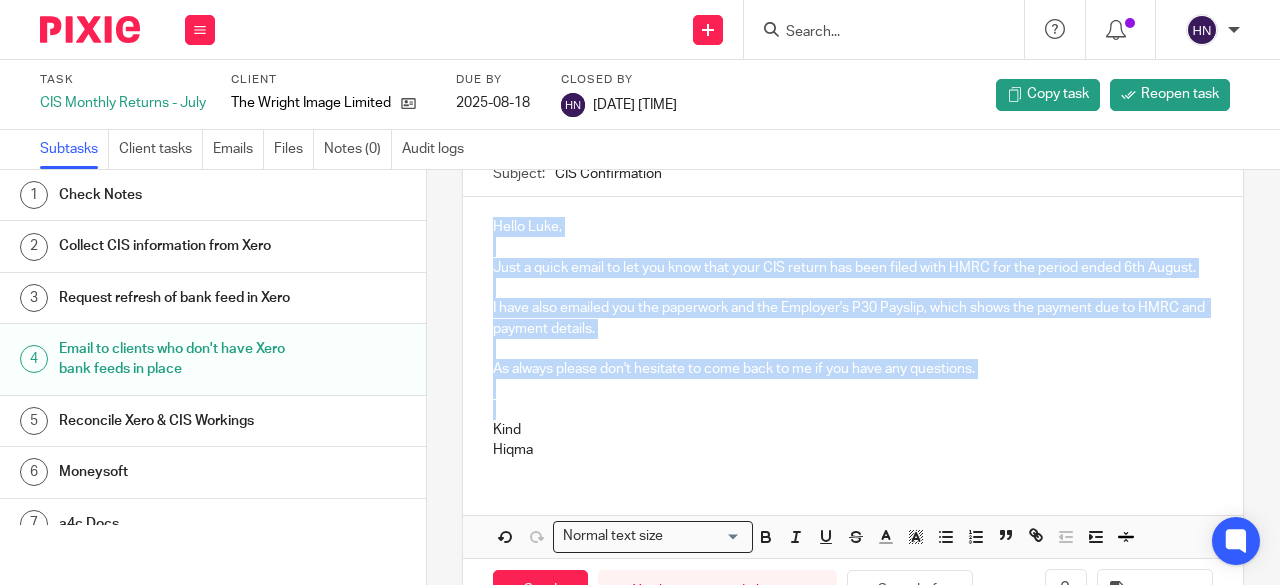 drag, startPoint x: 485, startPoint y: 226, endPoint x: 996, endPoint y: 431, distance: 550.587 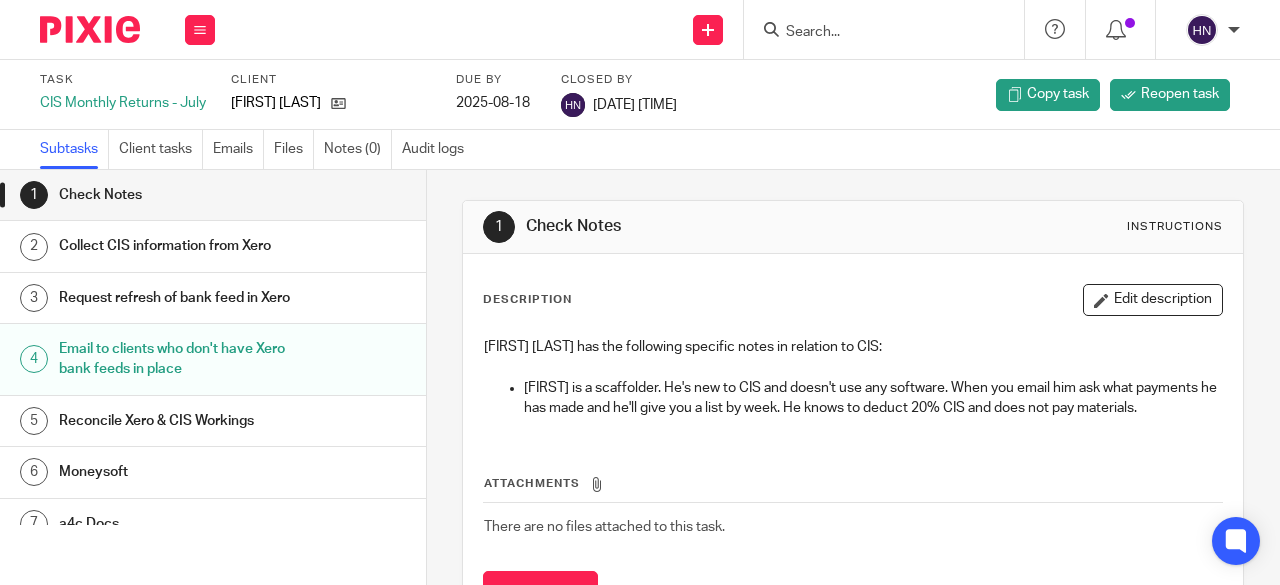 scroll, scrollTop: 0, scrollLeft: 0, axis: both 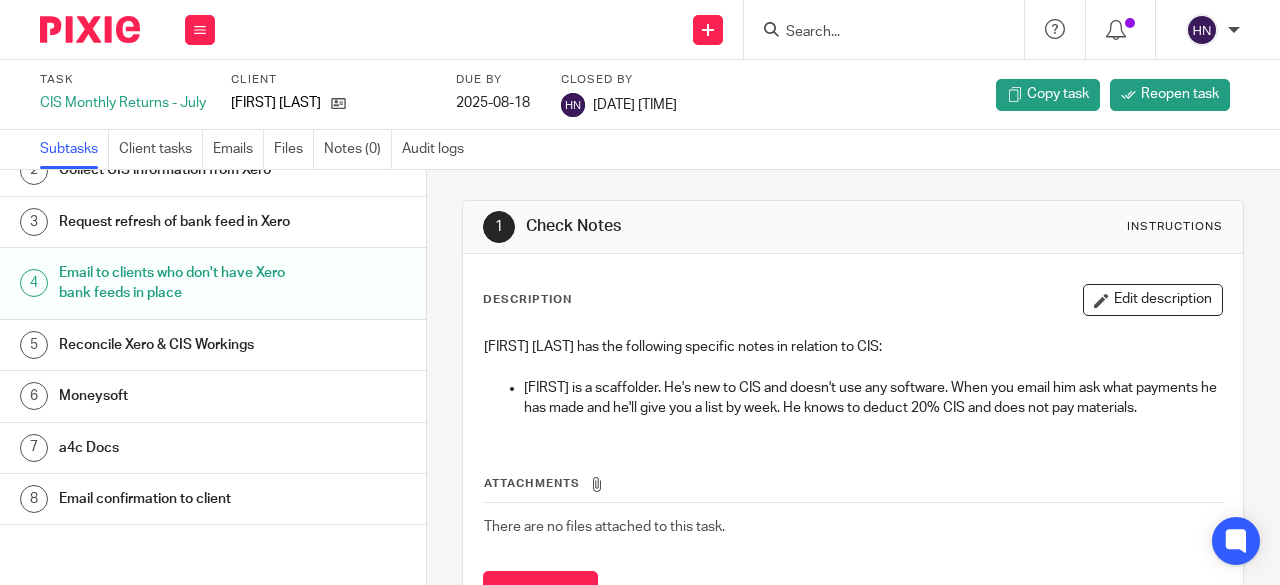 click on "Email confirmation to client" at bounding box center [174, 499] 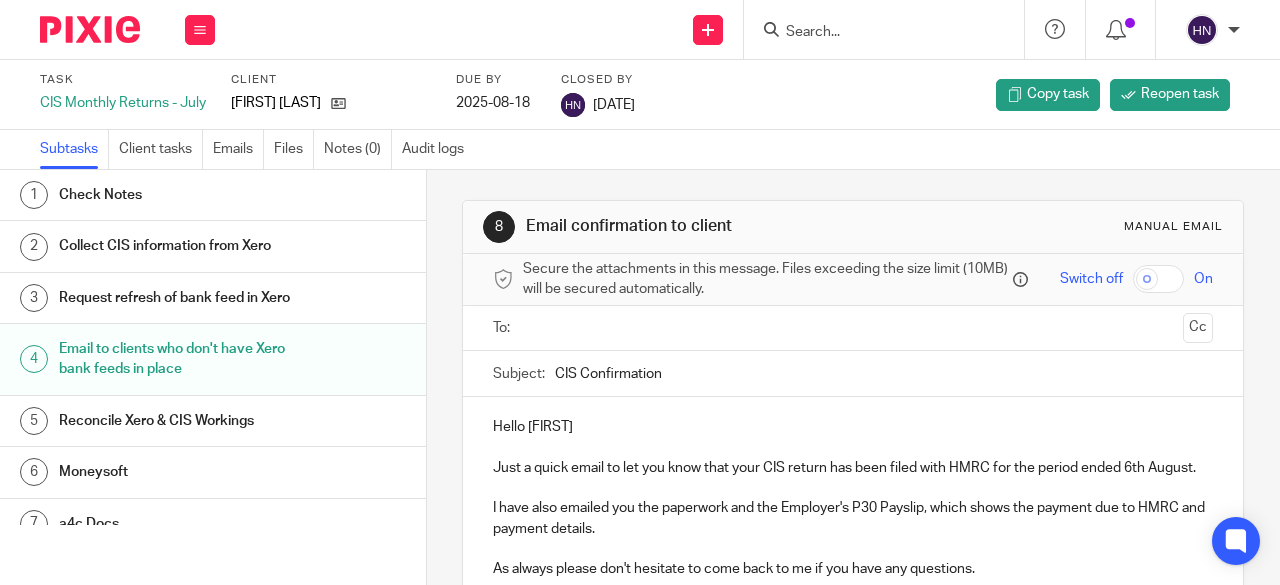 scroll, scrollTop: 0, scrollLeft: 0, axis: both 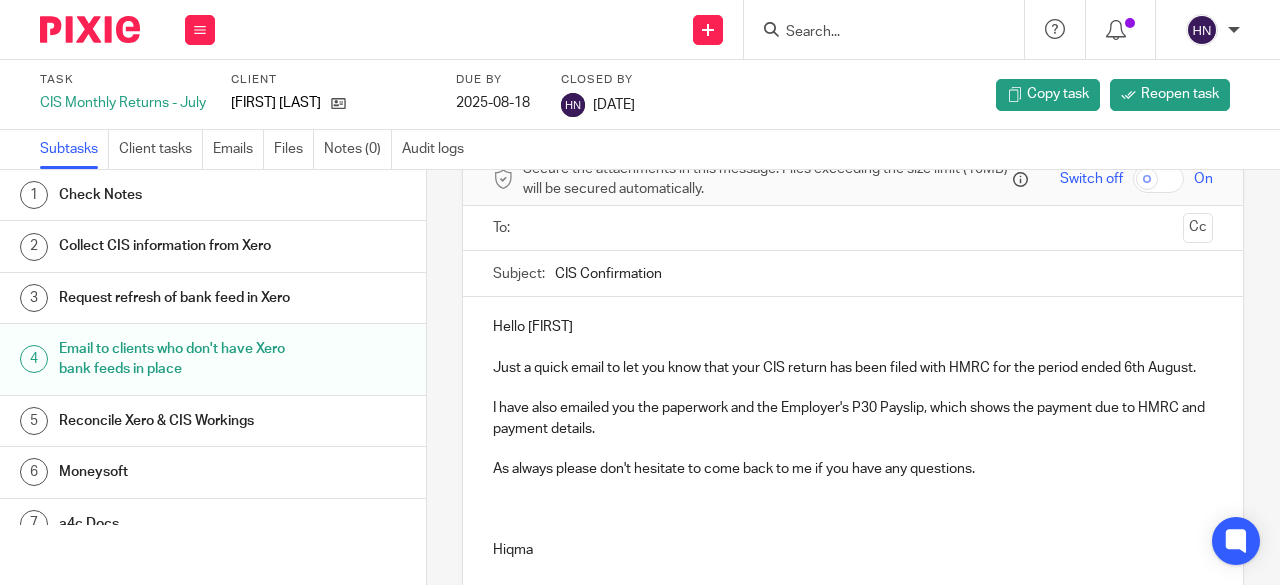 click on "Hello Jason" at bounding box center (853, 327) 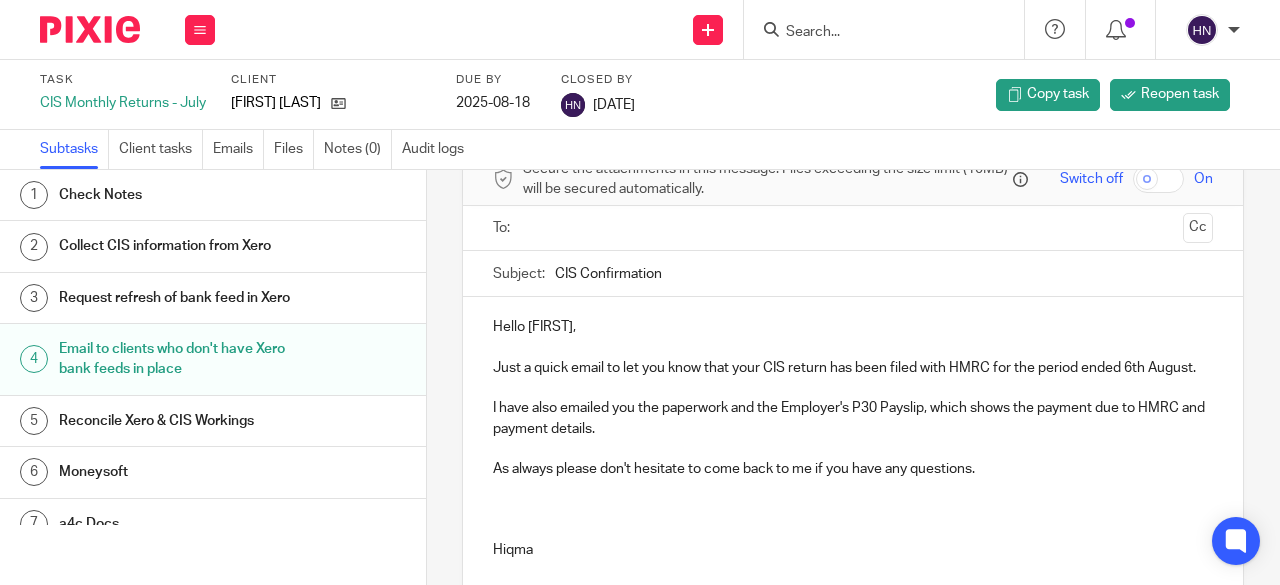 scroll, scrollTop: 293, scrollLeft: 0, axis: vertical 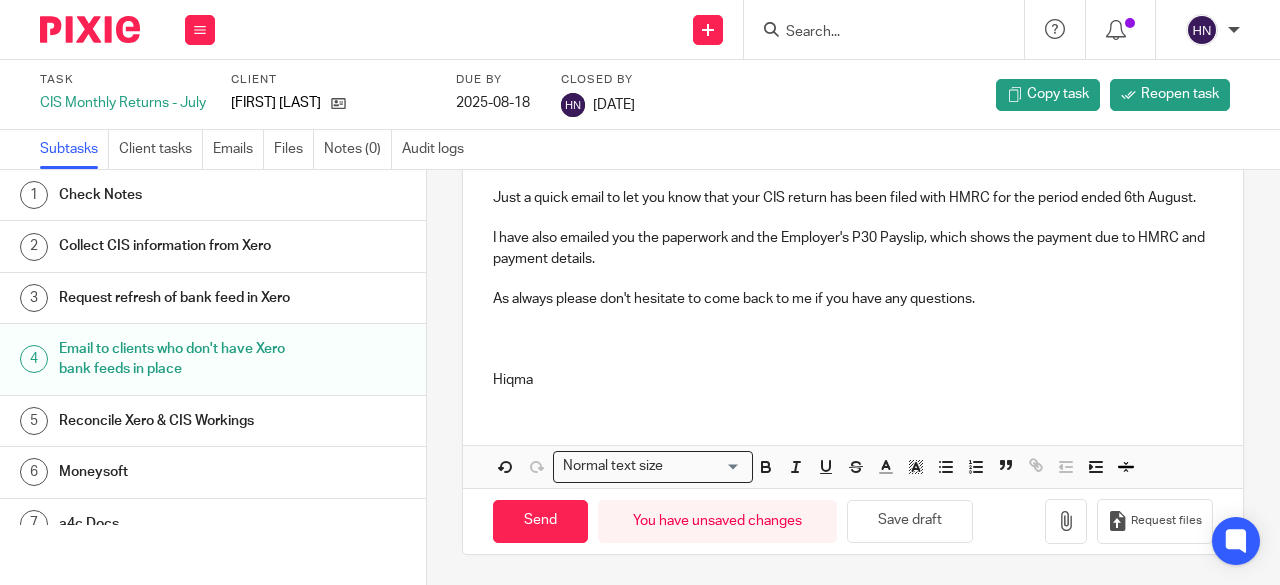 click at bounding box center (853, 360) 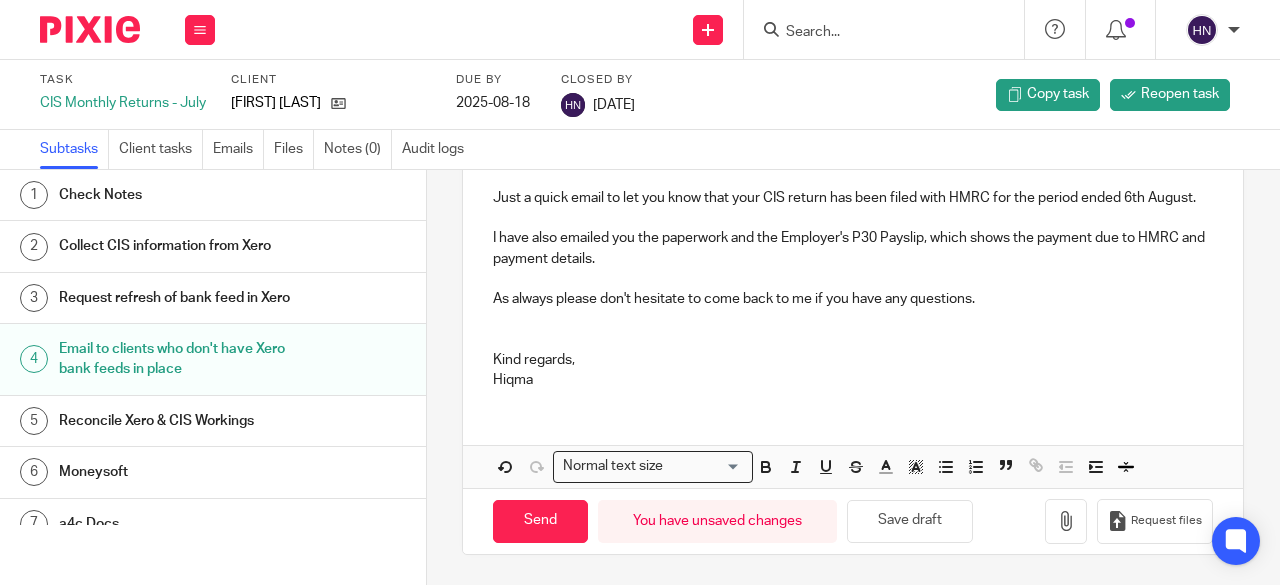 scroll, scrollTop: 0, scrollLeft: 0, axis: both 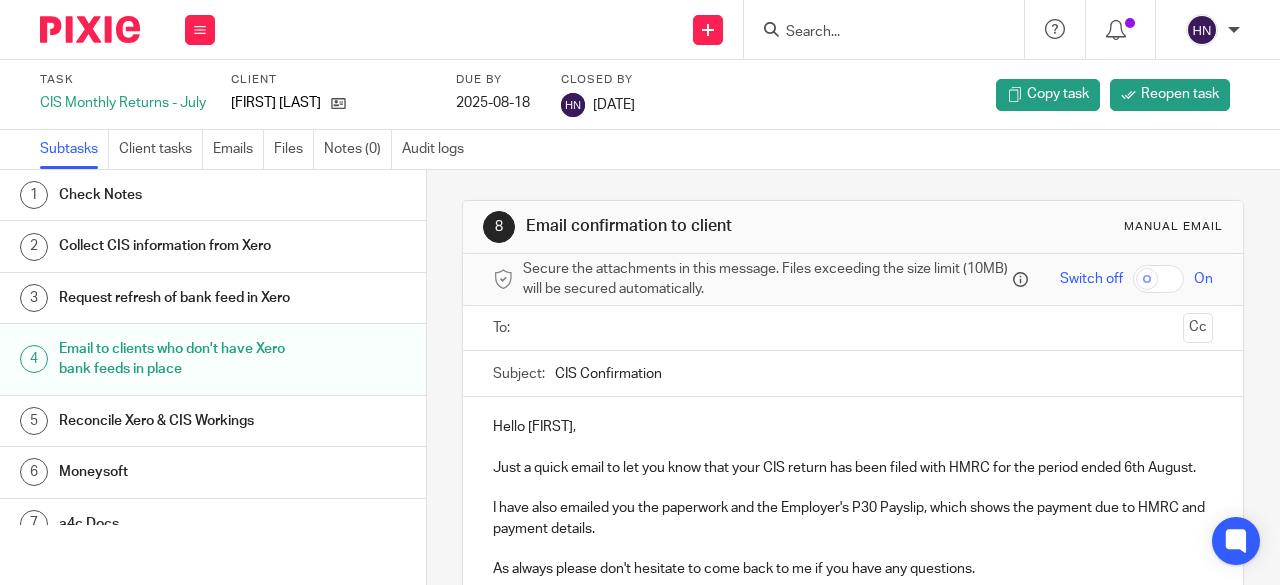click at bounding box center (852, 328) 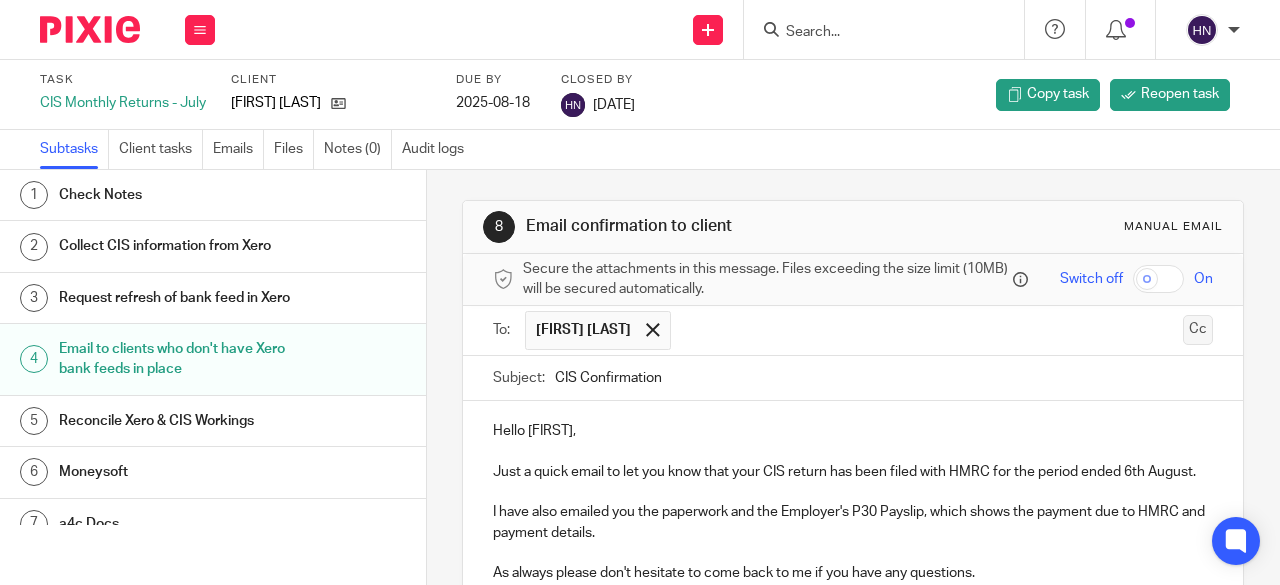 click on "Cc" at bounding box center [1198, 330] 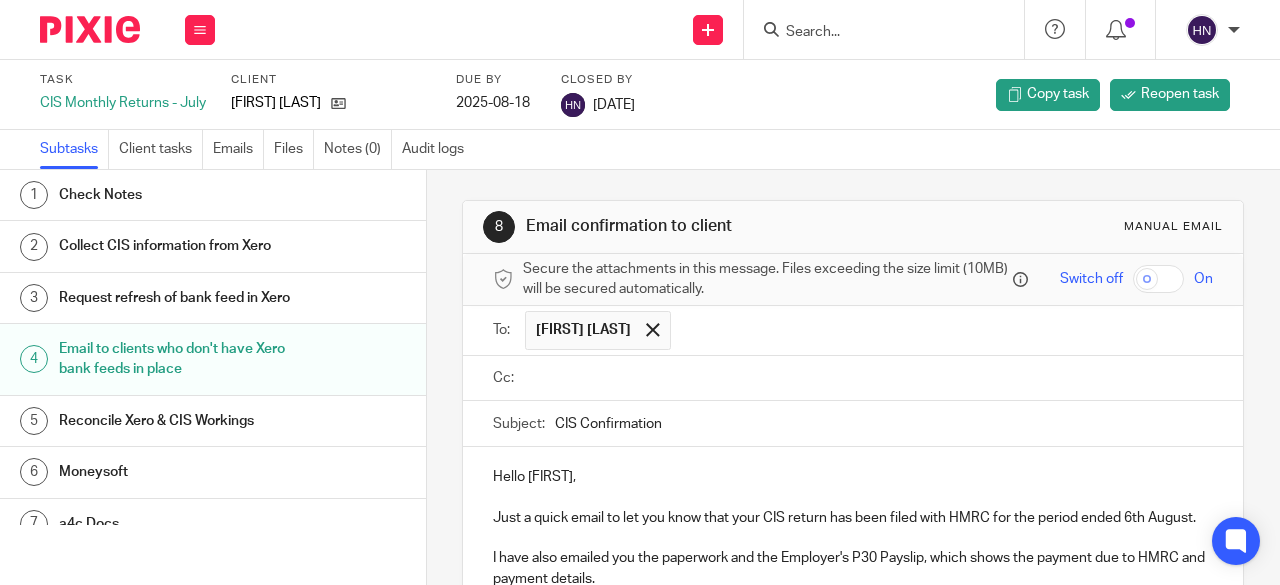 click at bounding box center [867, 378] 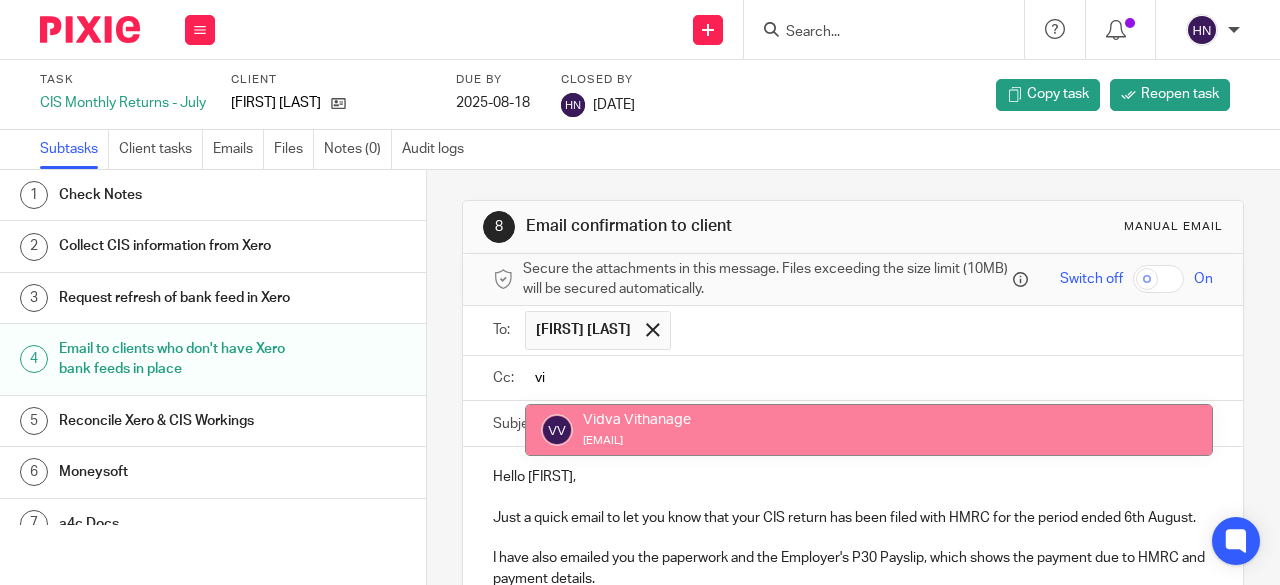 type on "vi" 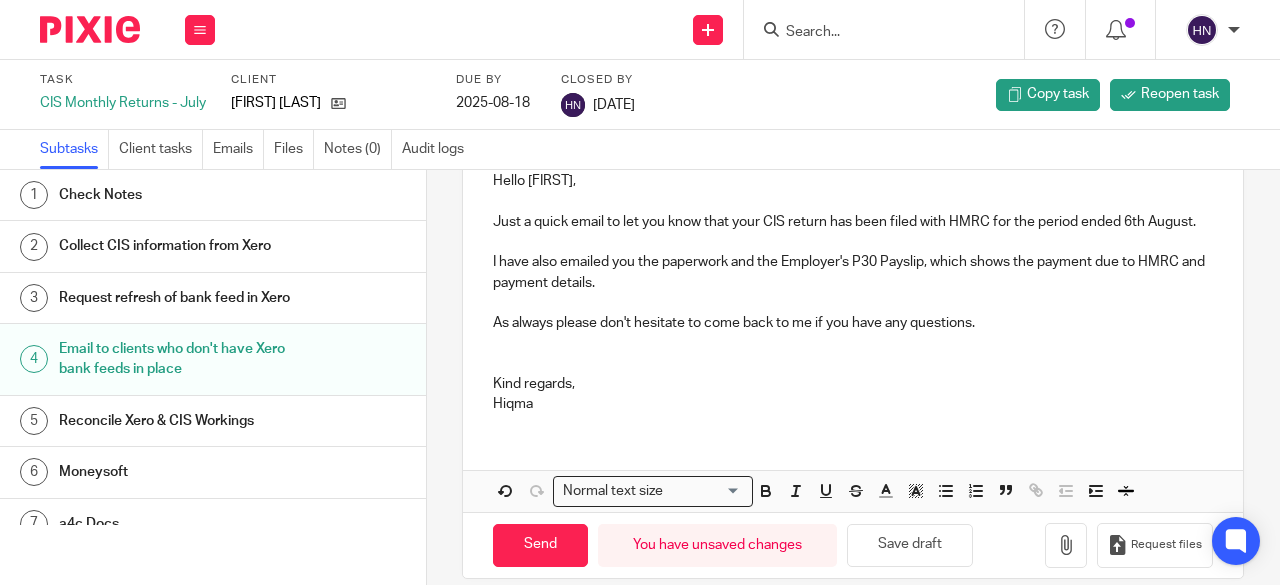 scroll, scrollTop: 346, scrollLeft: 0, axis: vertical 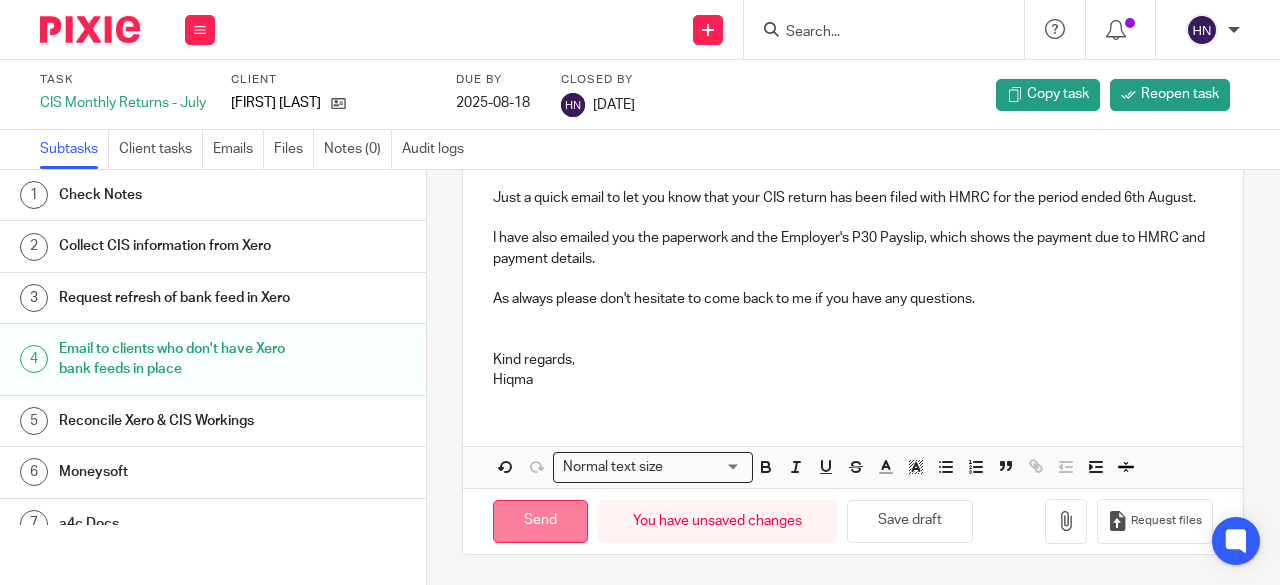 click on "Send" at bounding box center [540, 521] 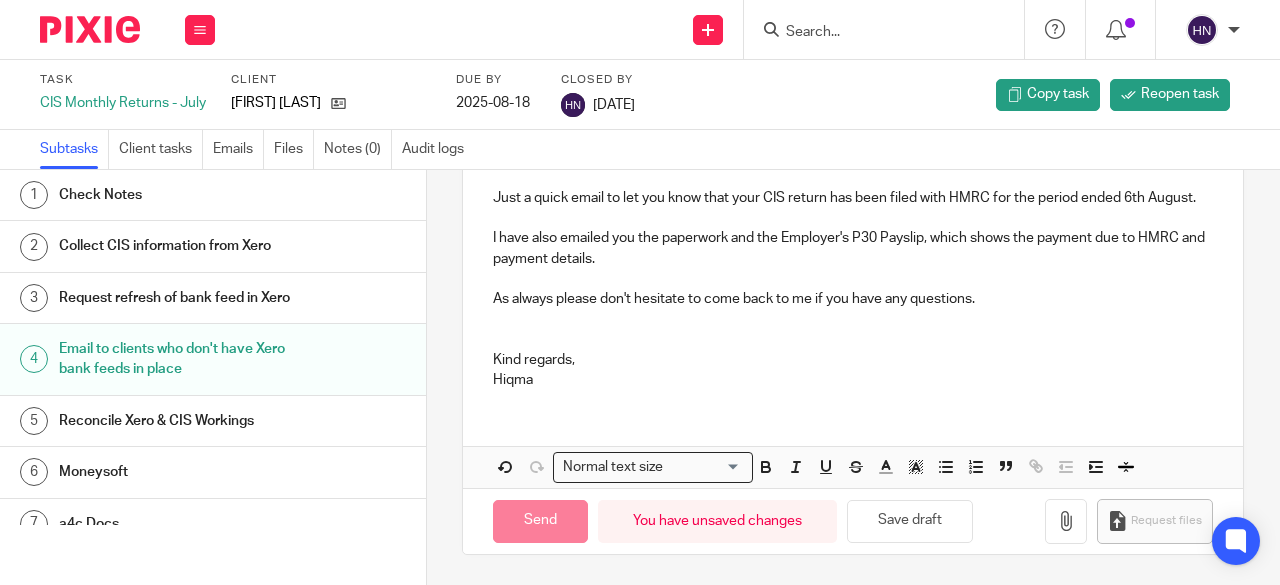 type on "Sent" 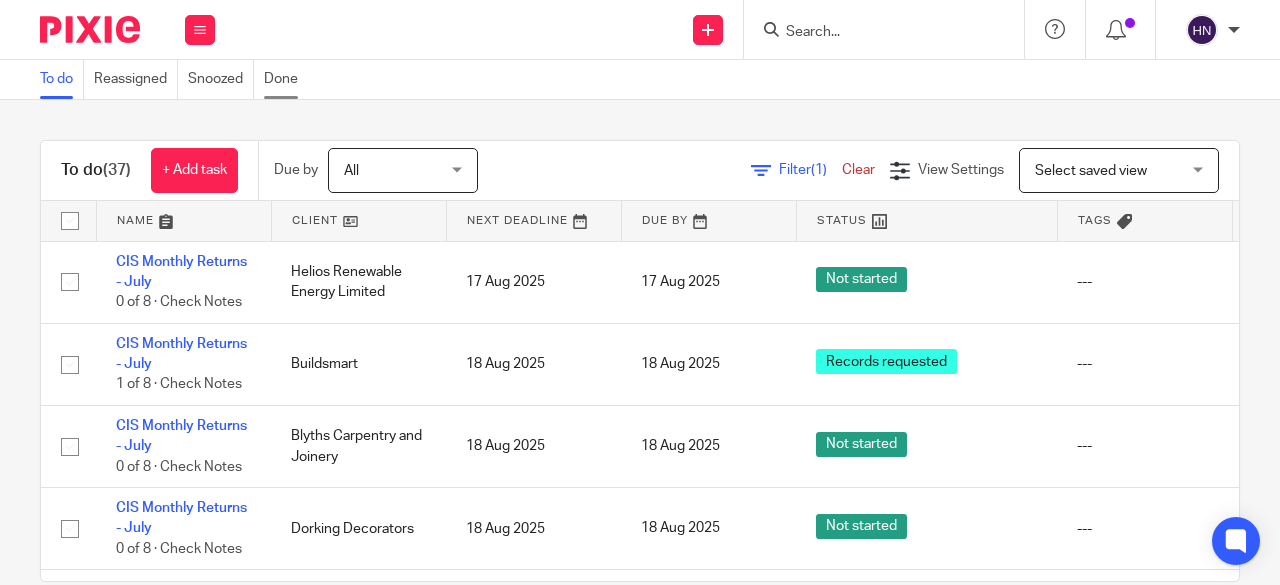 scroll, scrollTop: 0, scrollLeft: 0, axis: both 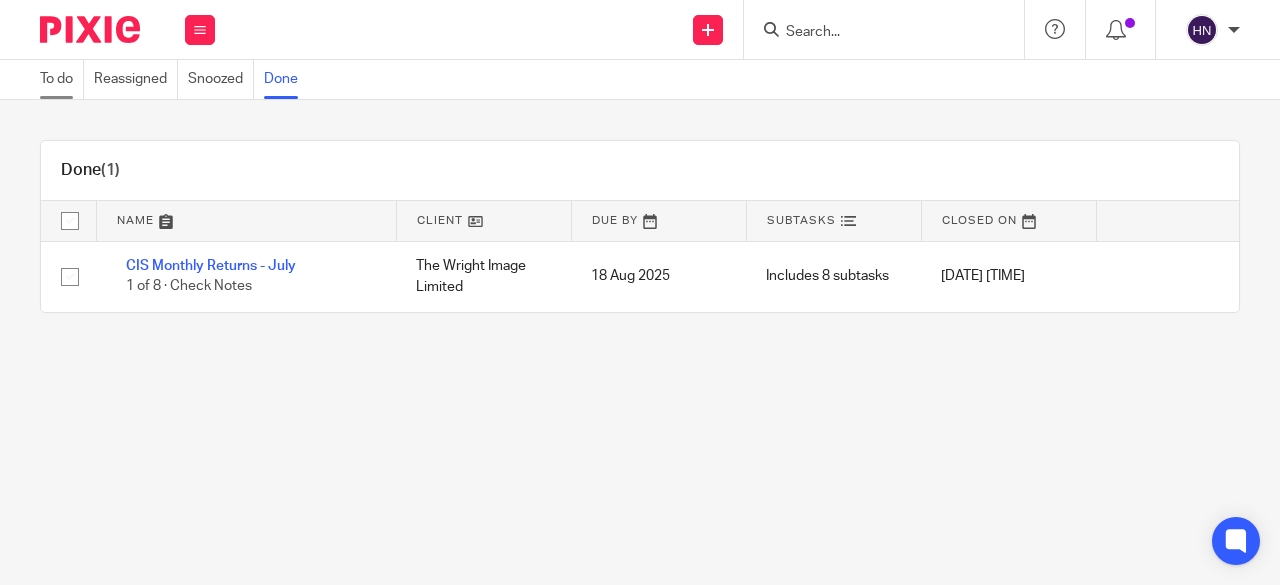 click on "To do" at bounding box center (62, 79) 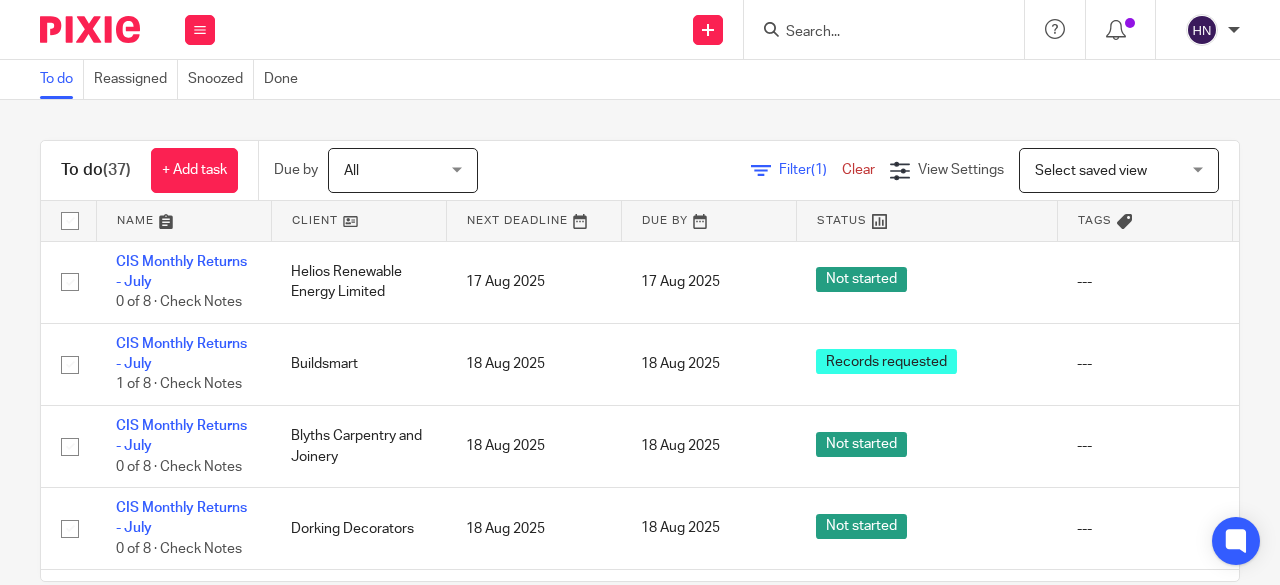 scroll, scrollTop: 0, scrollLeft: 0, axis: both 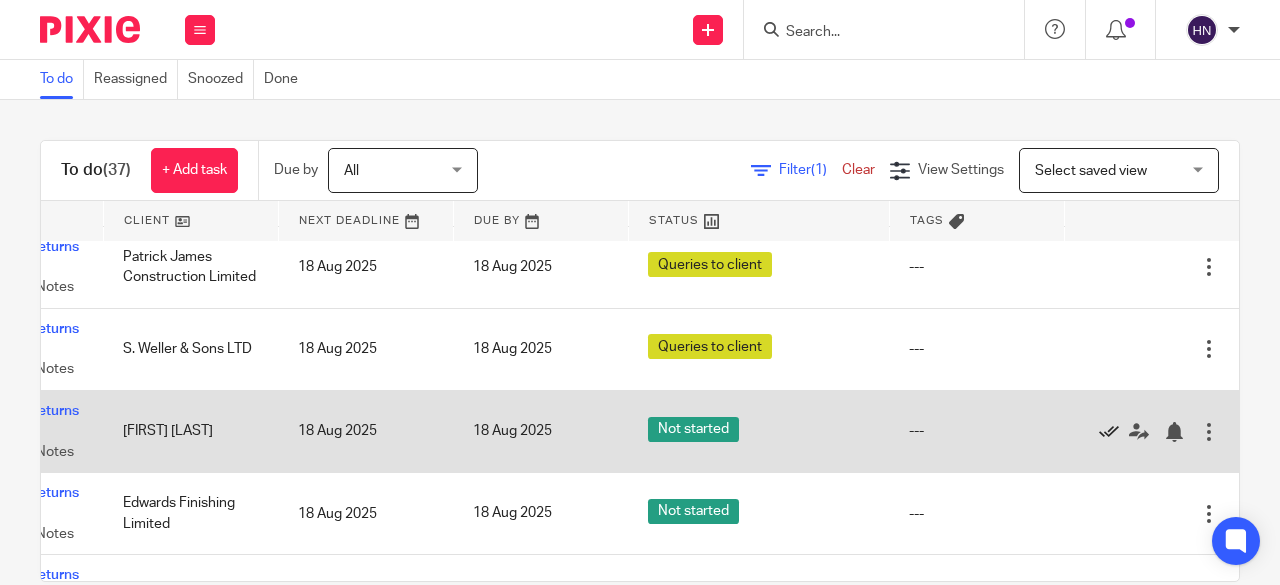 click at bounding box center [1109, 432] 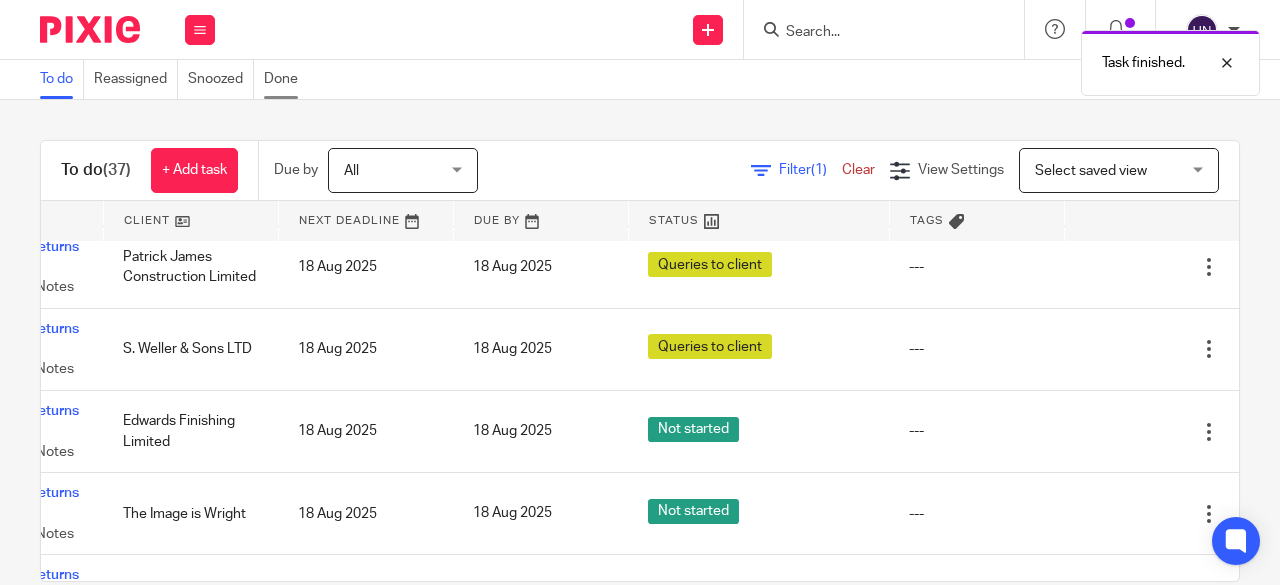click on "Done" at bounding box center (286, 79) 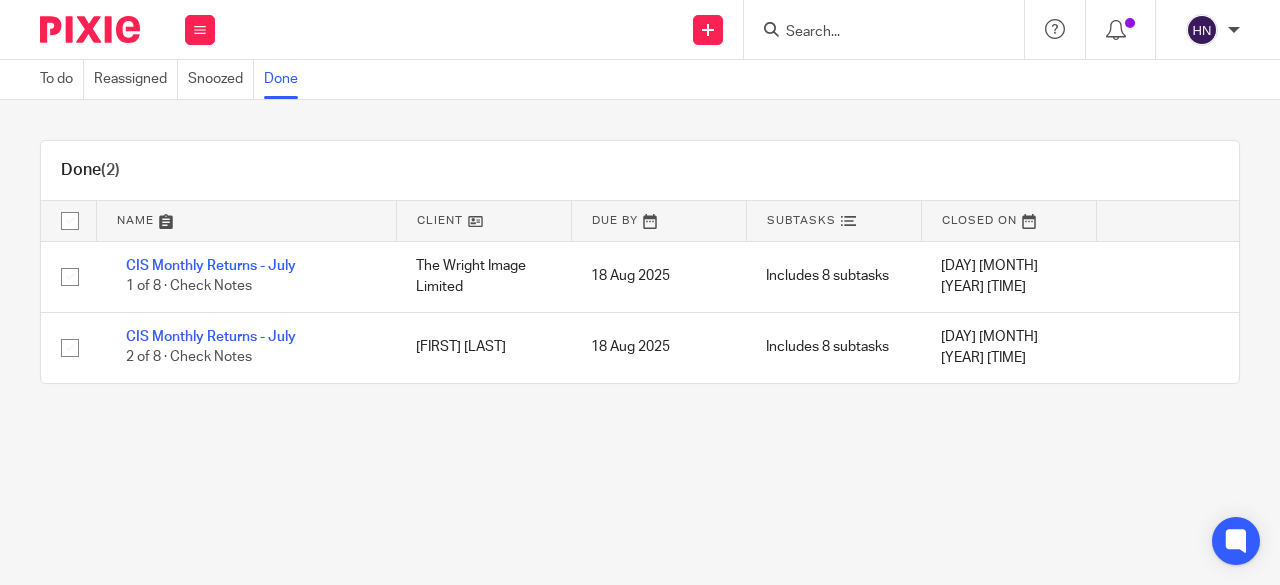 scroll, scrollTop: 0, scrollLeft: 0, axis: both 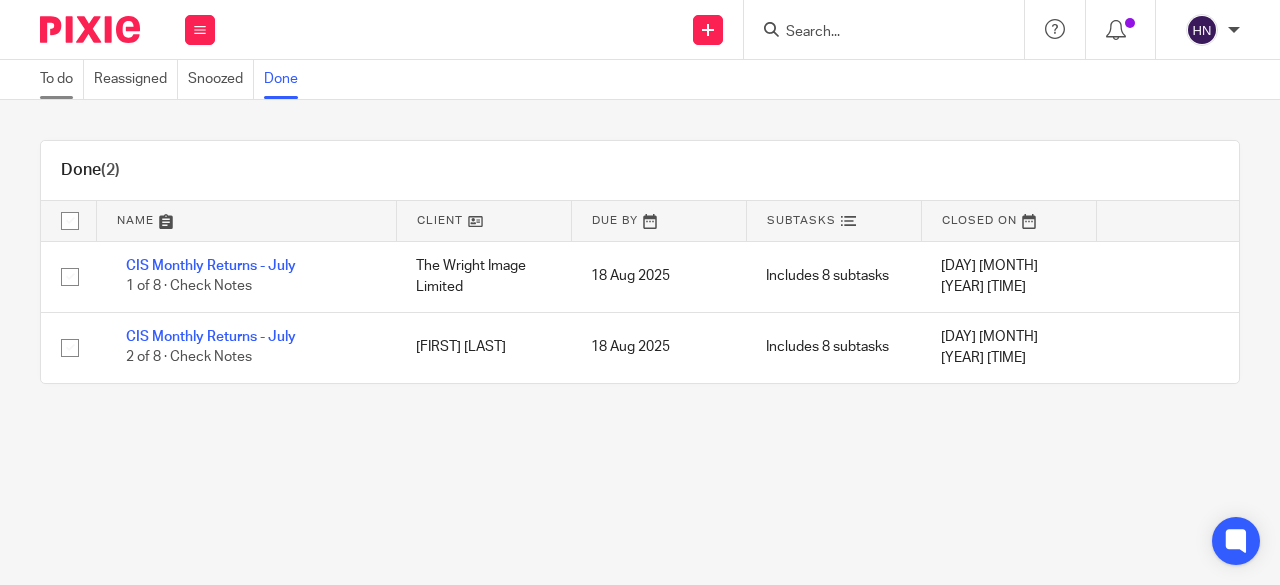 click on "To do" at bounding box center [62, 79] 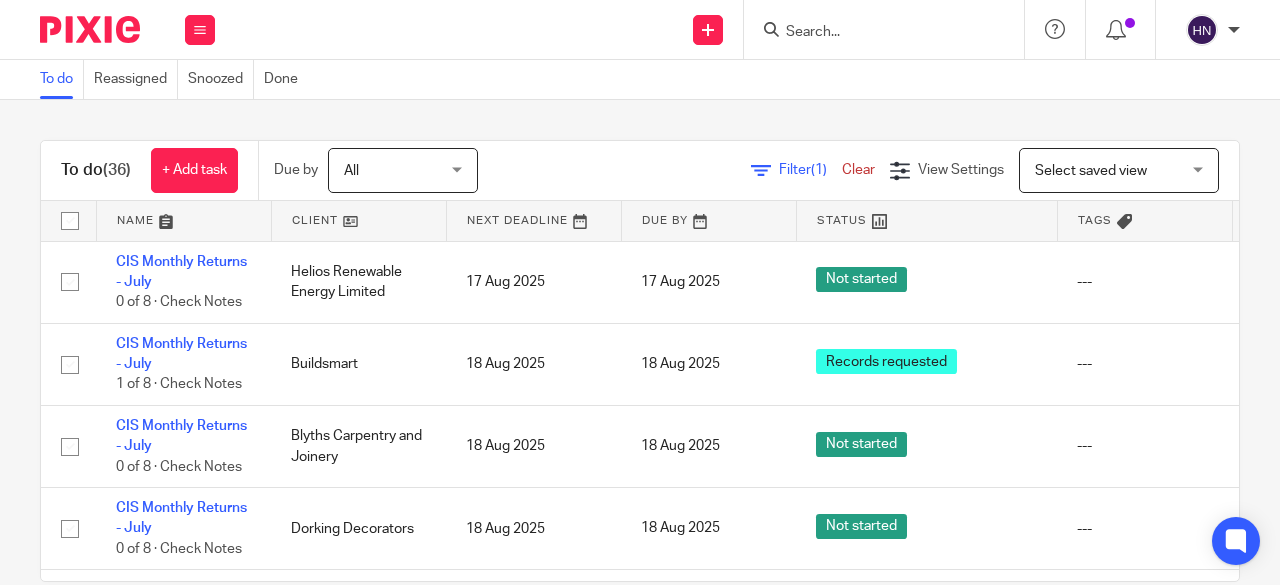 scroll, scrollTop: 0, scrollLeft: 0, axis: both 